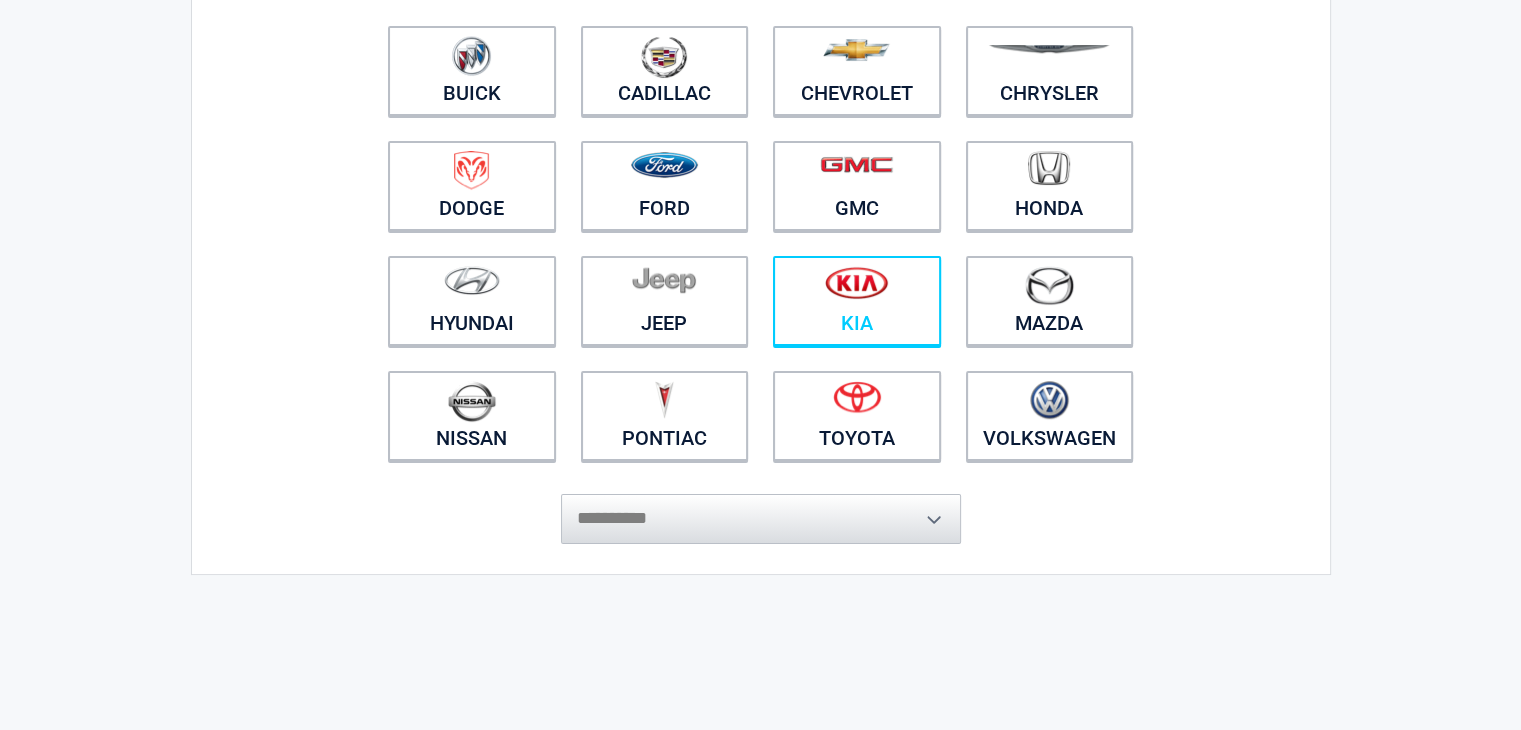 scroll, scrollTop: 244, scrollLeft: 0, axis: vertical 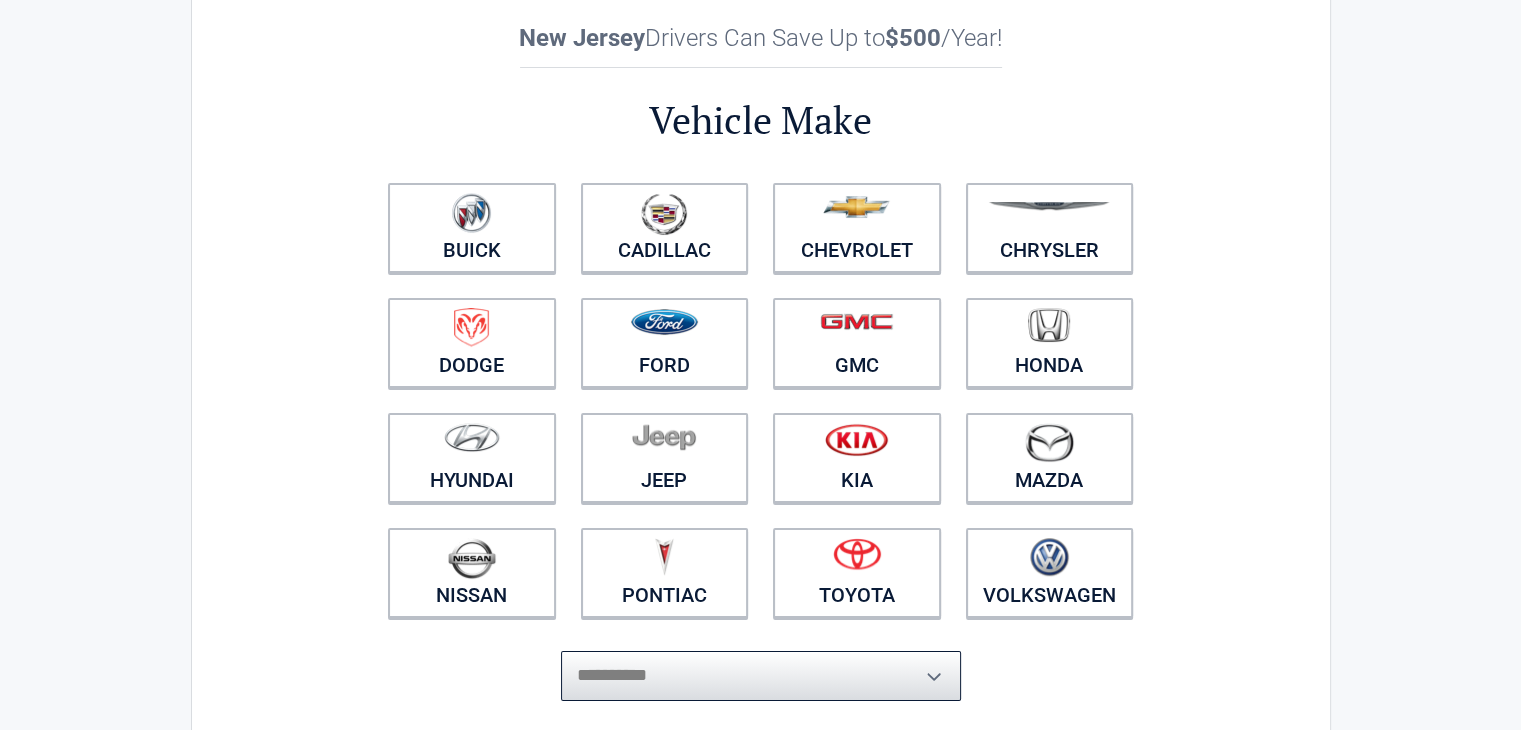 click on "**********" at bounding box center (761, 676) 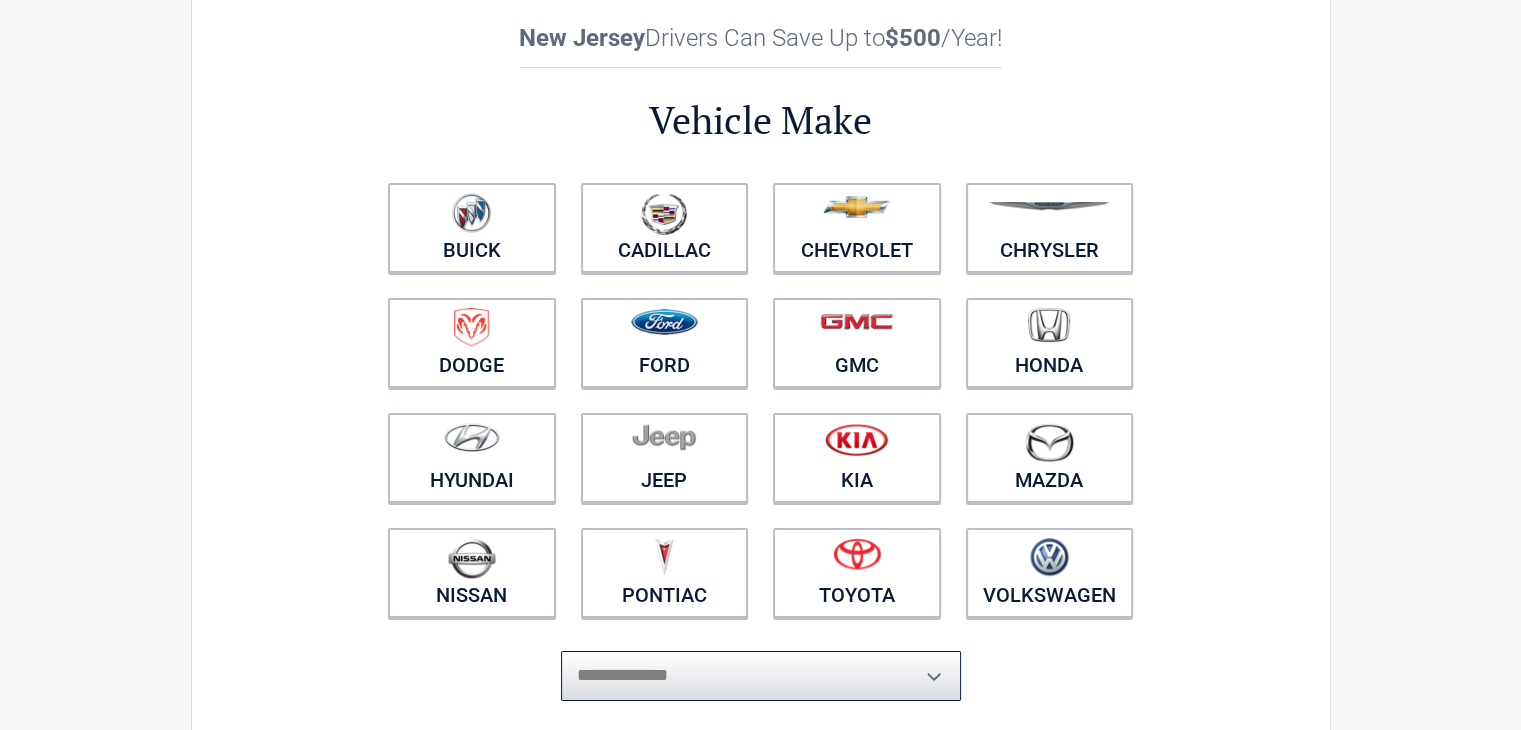 click on "**********" at bounding box center [761, 676] 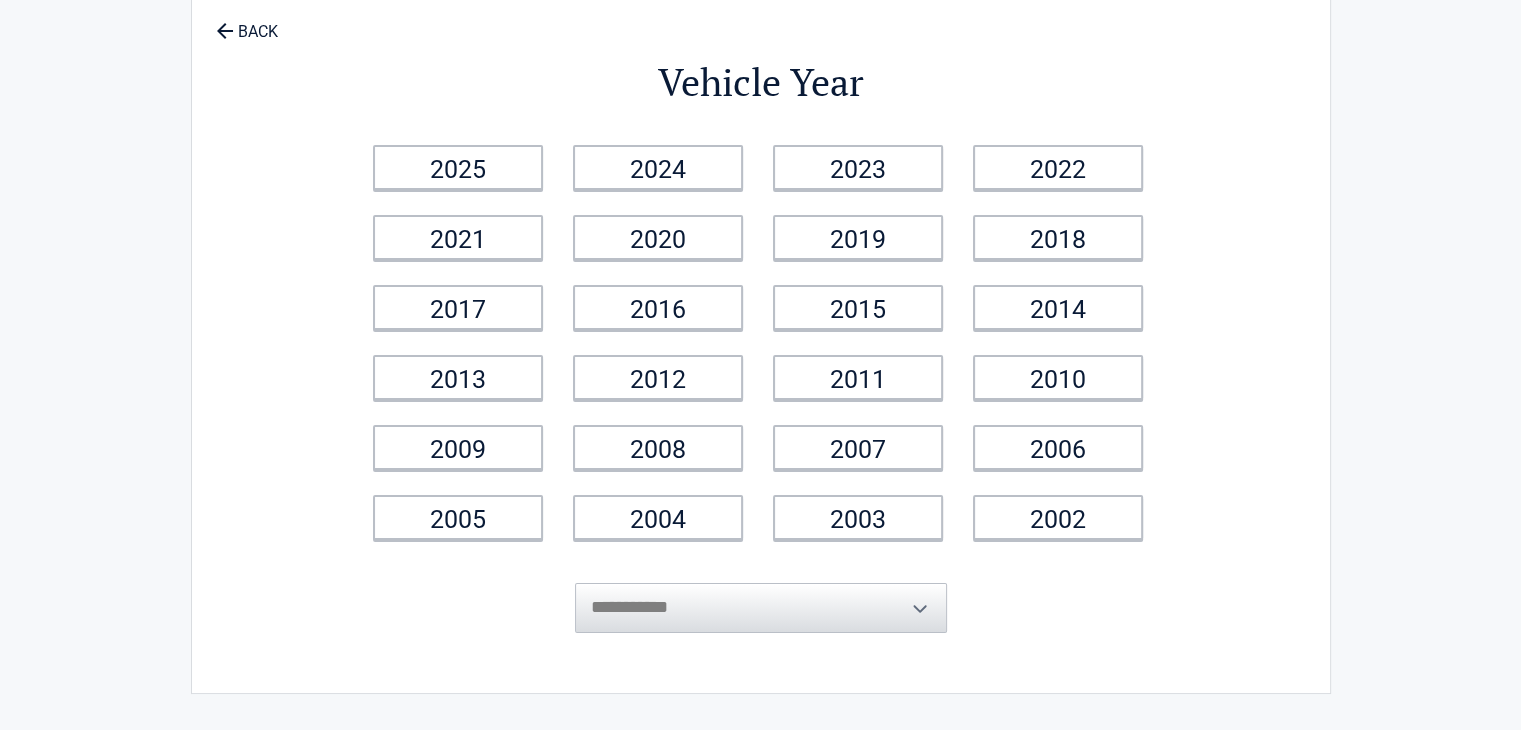 scroll, scrollTop: 0, scrollLeft: 0, axis: both 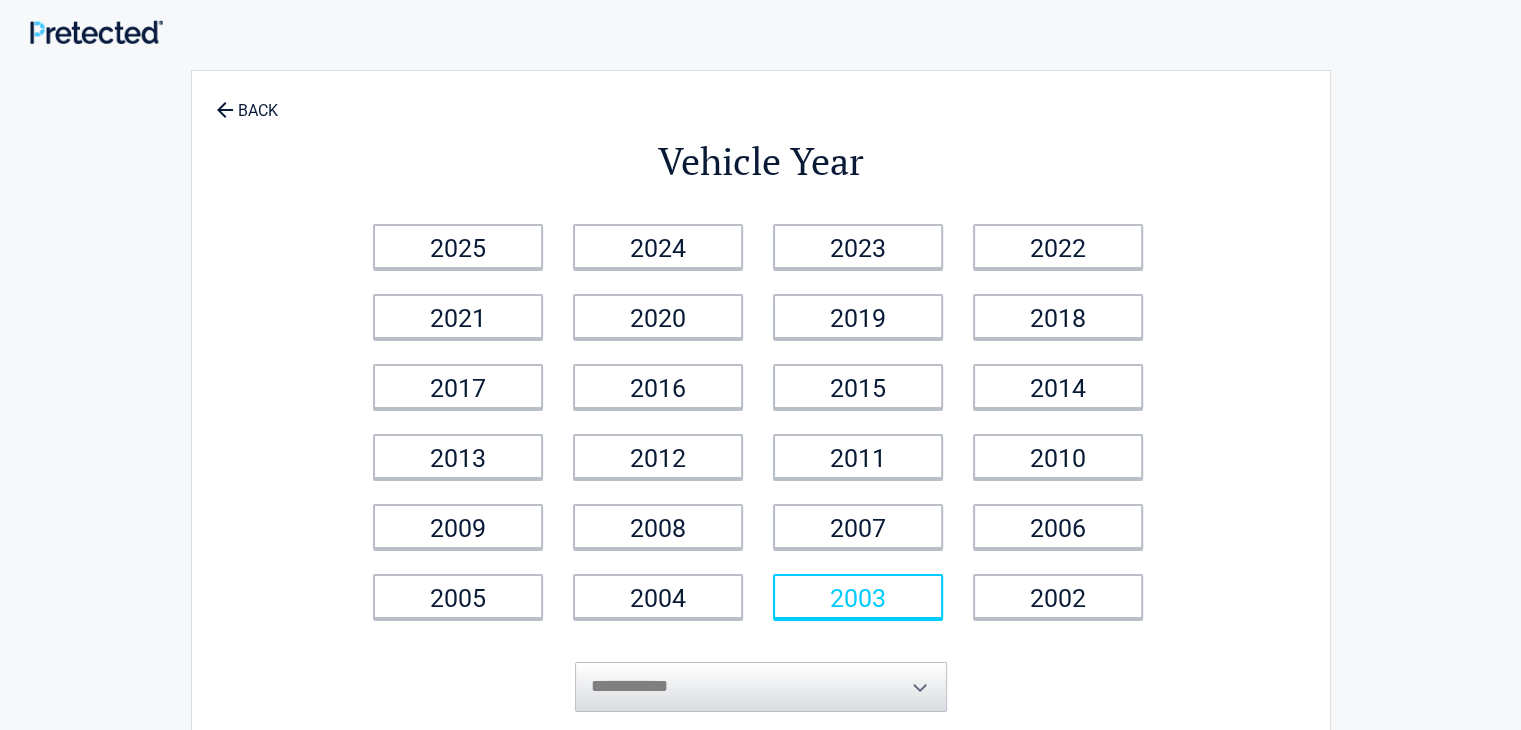 click on "2003" at bounding box center (858, 596) 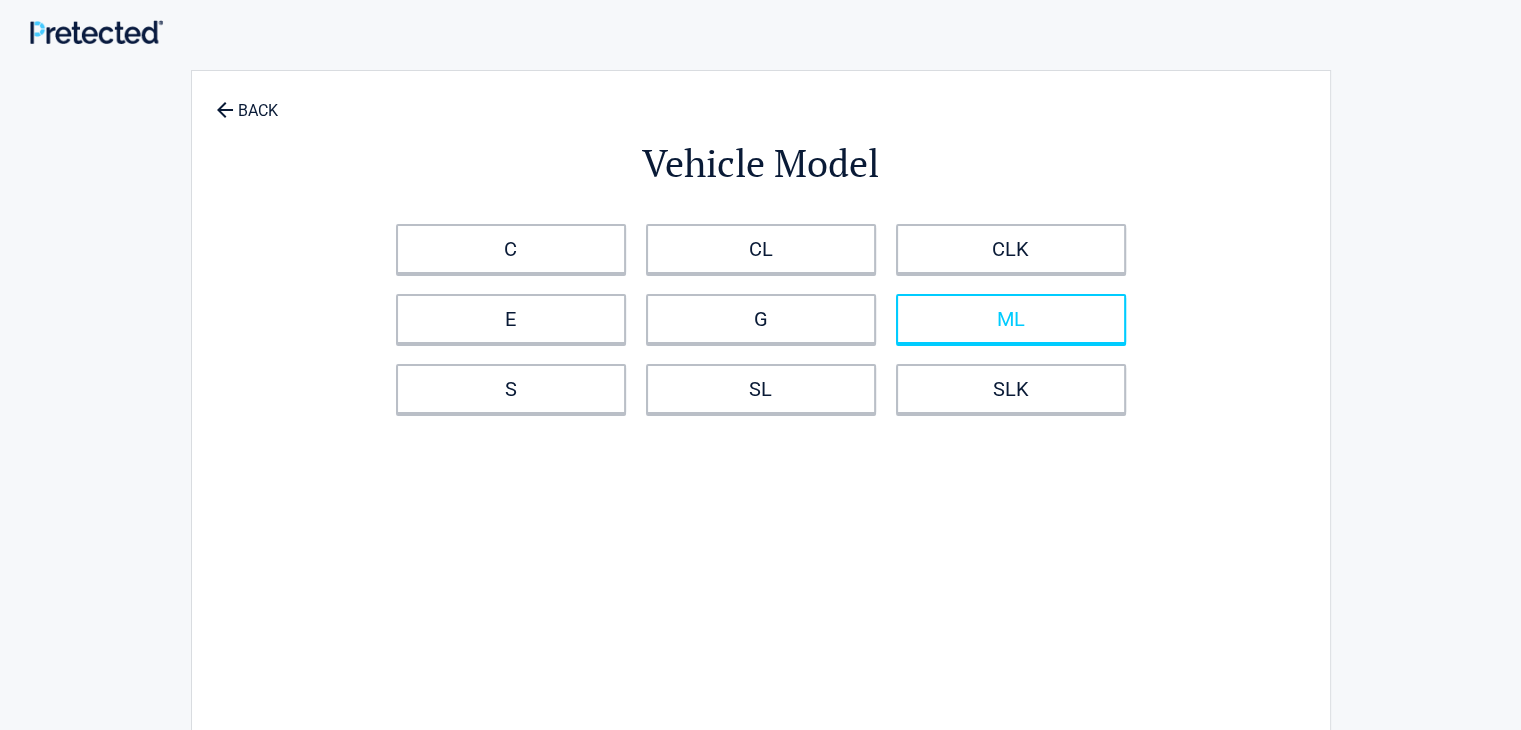 click on "ML" at bounding box center [1011, 319] 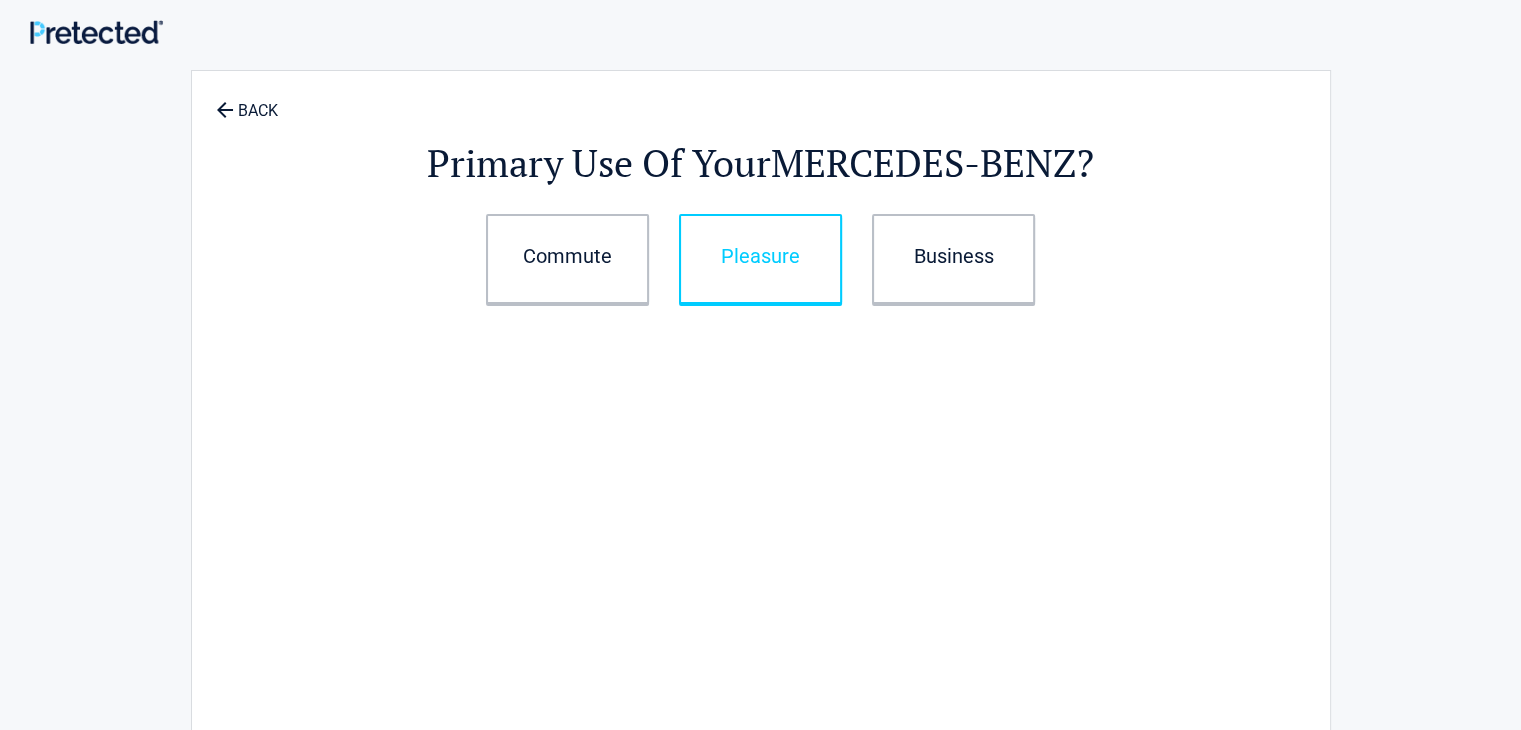 click on "Pleasure" at bounding box center (760, 259) 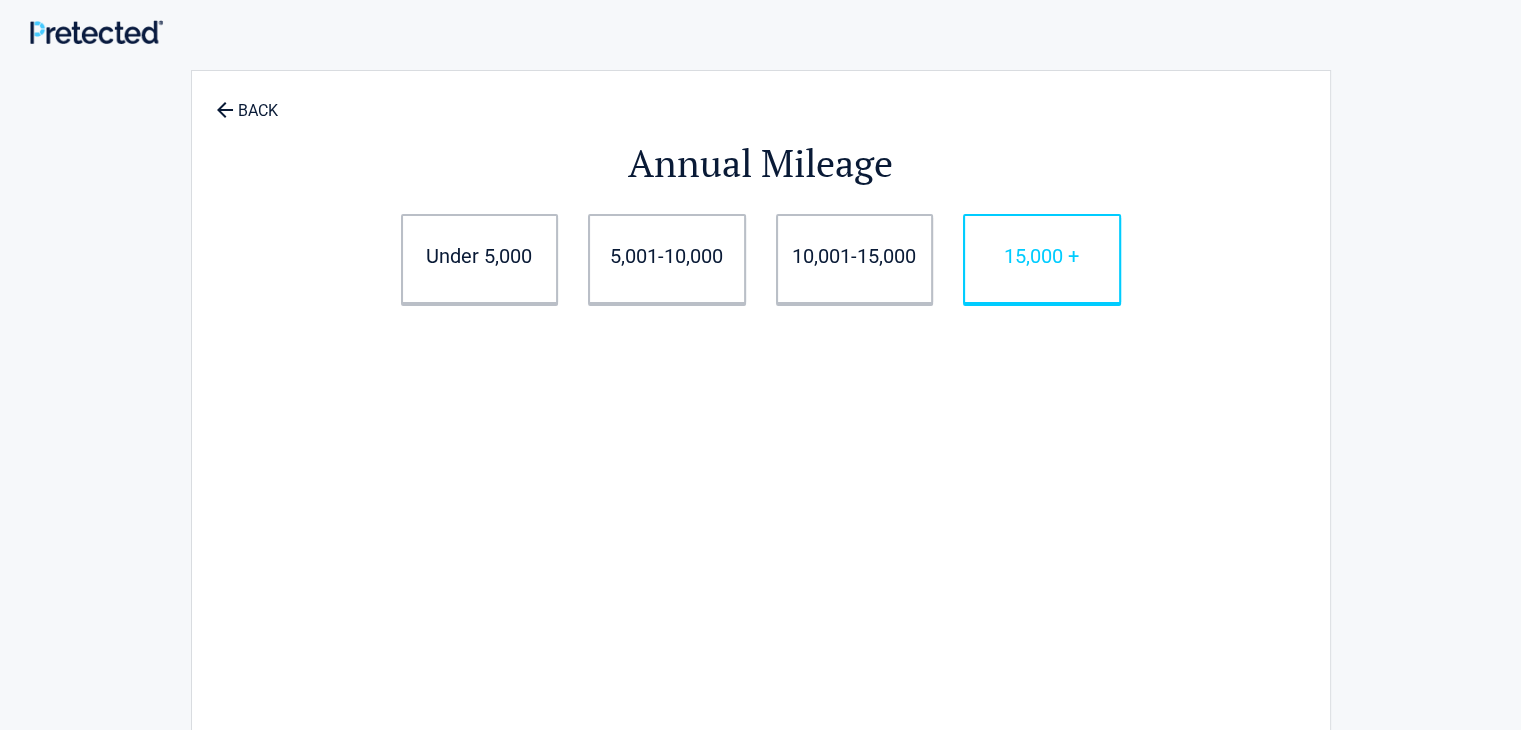 click on "15,000 +" at bounding box center (1042, 259) 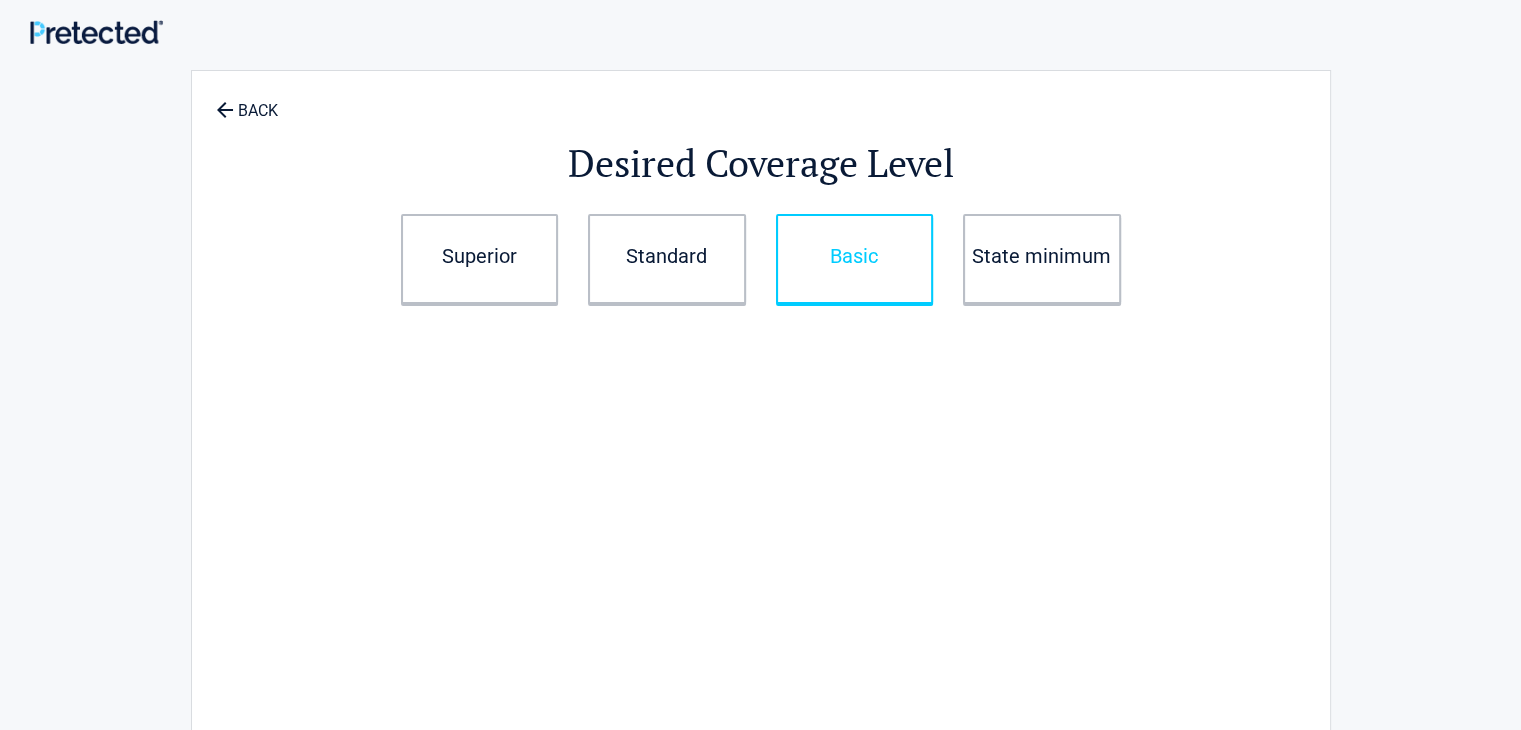 click on "Basic" at bounding box center (855, 259) 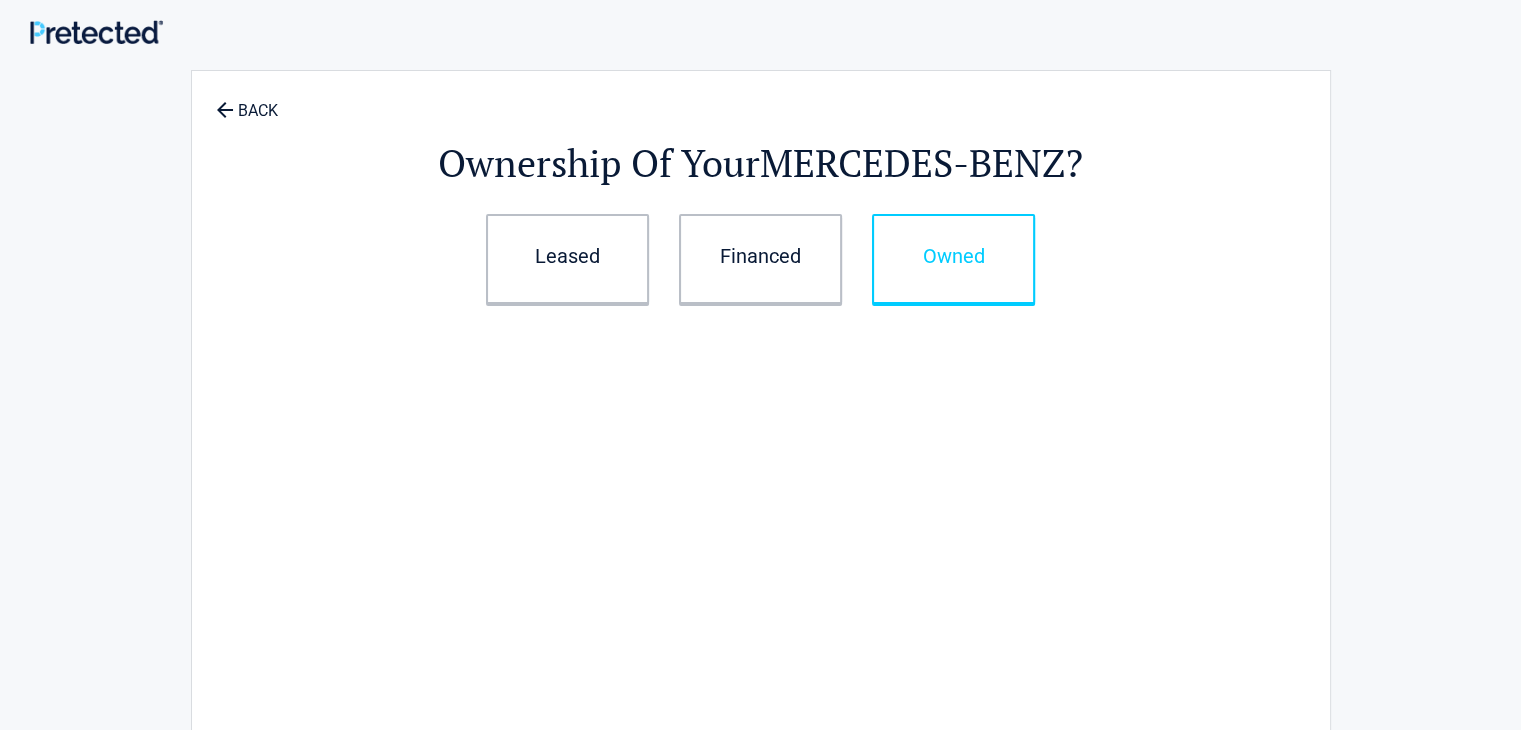 click on "Owned" at bounding box center [953, 259] 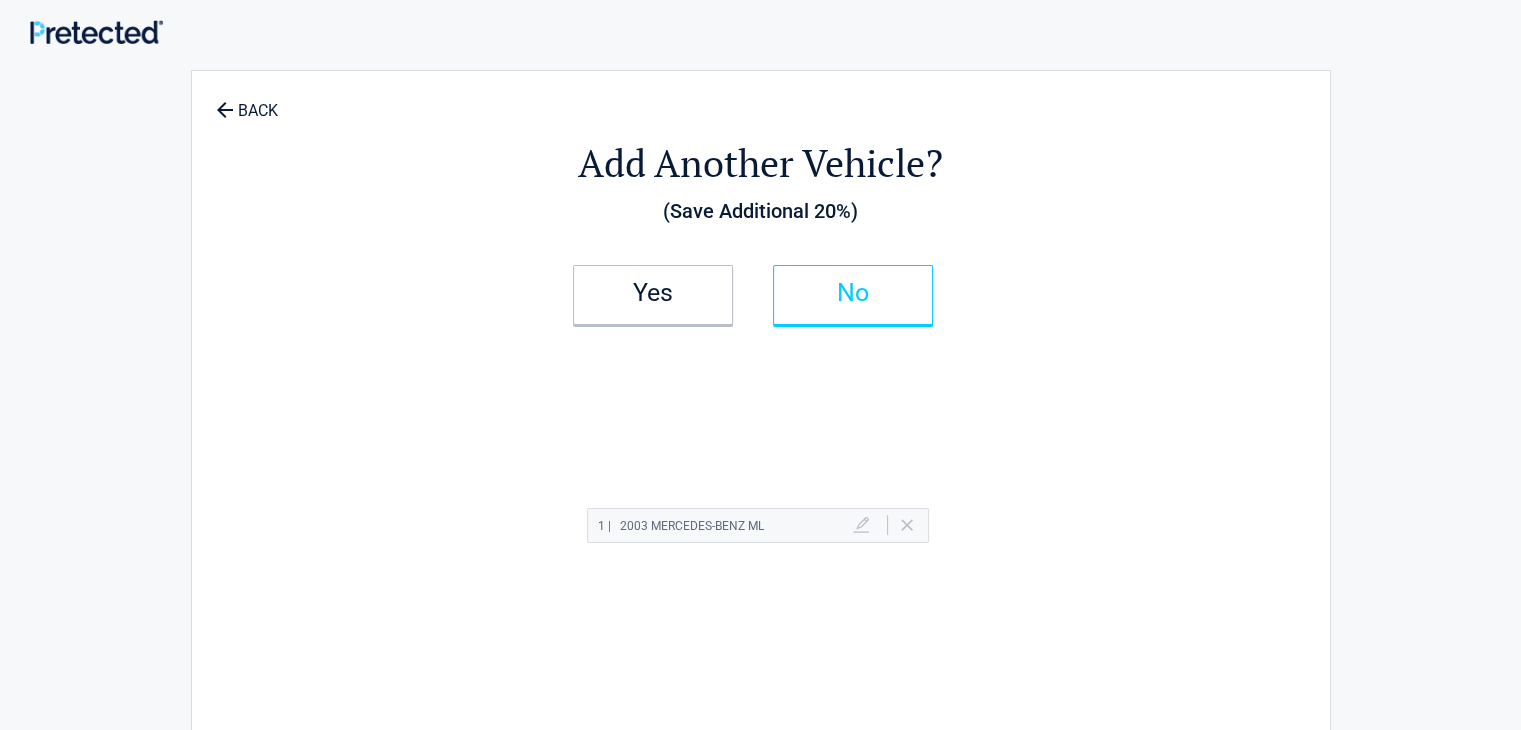 click on "No" at bounding box center (853, 293) 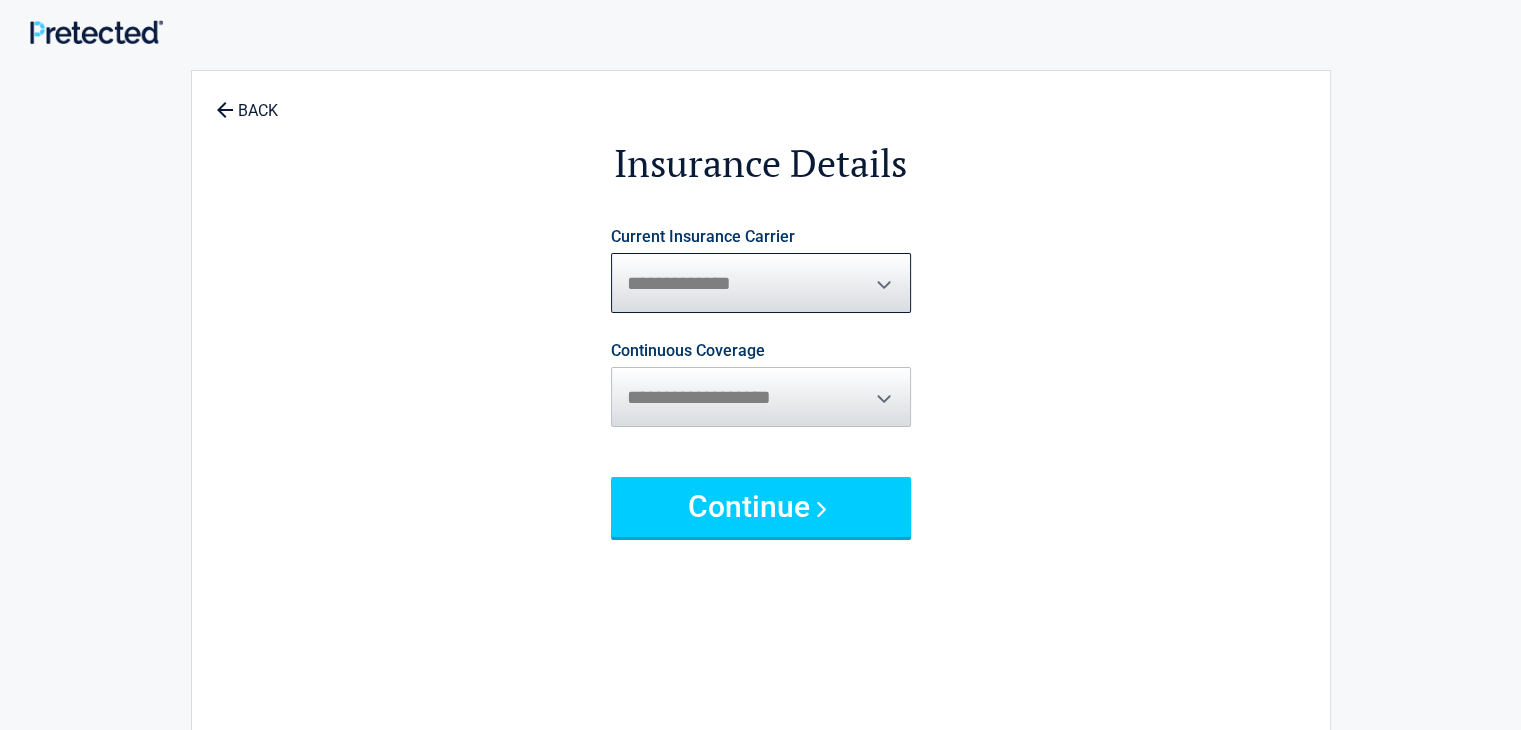 click on "**********" at bounding box center (761, 283) 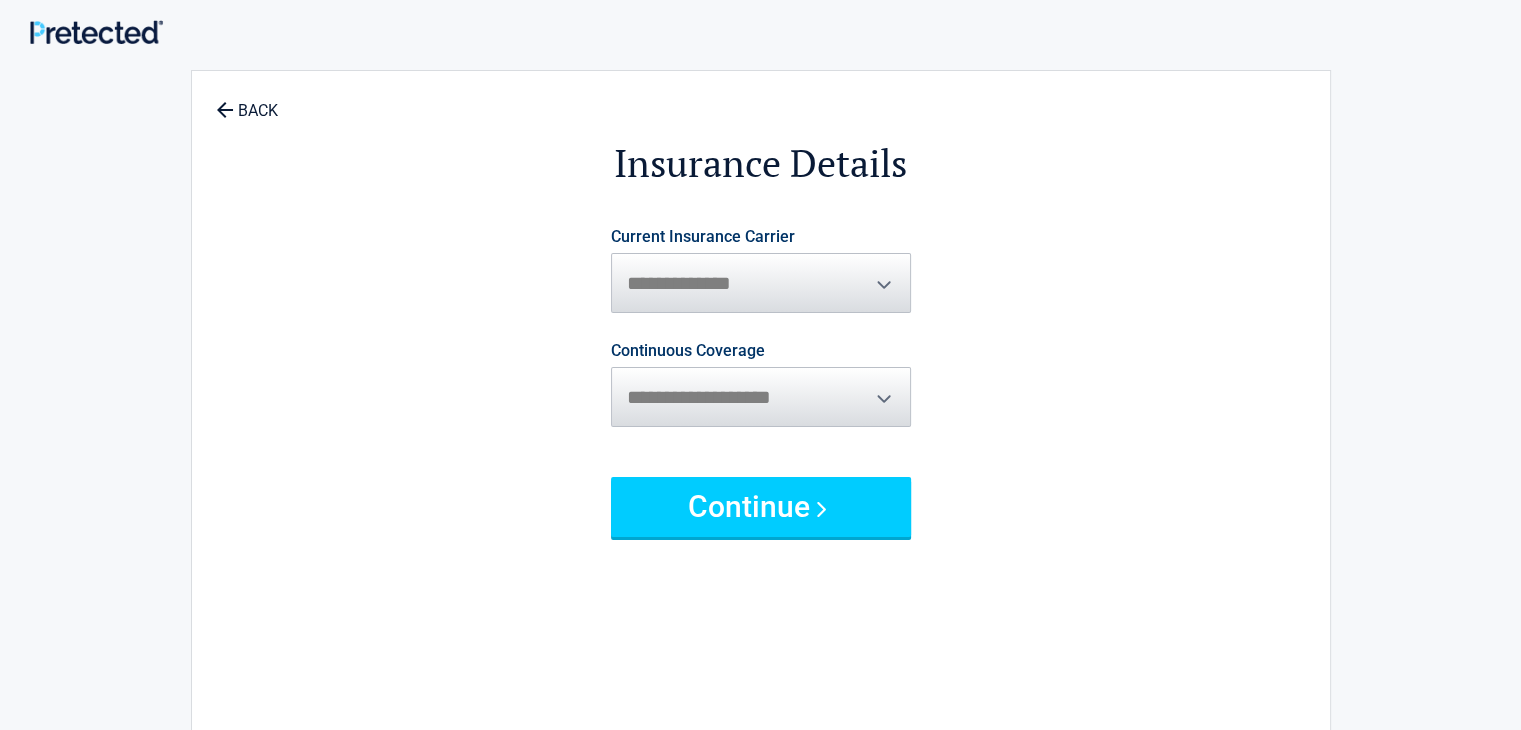 click on "Current Insurance Carrier
[MASK]
[MASK]
[MASK]
[MASK]
[MASK]
[MASK]
[MASK]
[MASK]
[MASK]
[MASK]
[MASK]
[MASK]
[MASK]
[MASK]
[MASK]
[MASK]
[MASK]
[MASK]
[MASK]
[MASK]
[MASK]
[MASK]
[MASK]
[MASK]
[MASK]
[MASK]
[MASK]
[MASK]
[MASK]
[MASK]
[MASK]
[MASK]
[MASK]
Continuous Coverage
[MASK]
[MASK]
[MASK]
[MASK]
[MASK]
[MASK]
[MASK]" at bounding box center (761, 383) 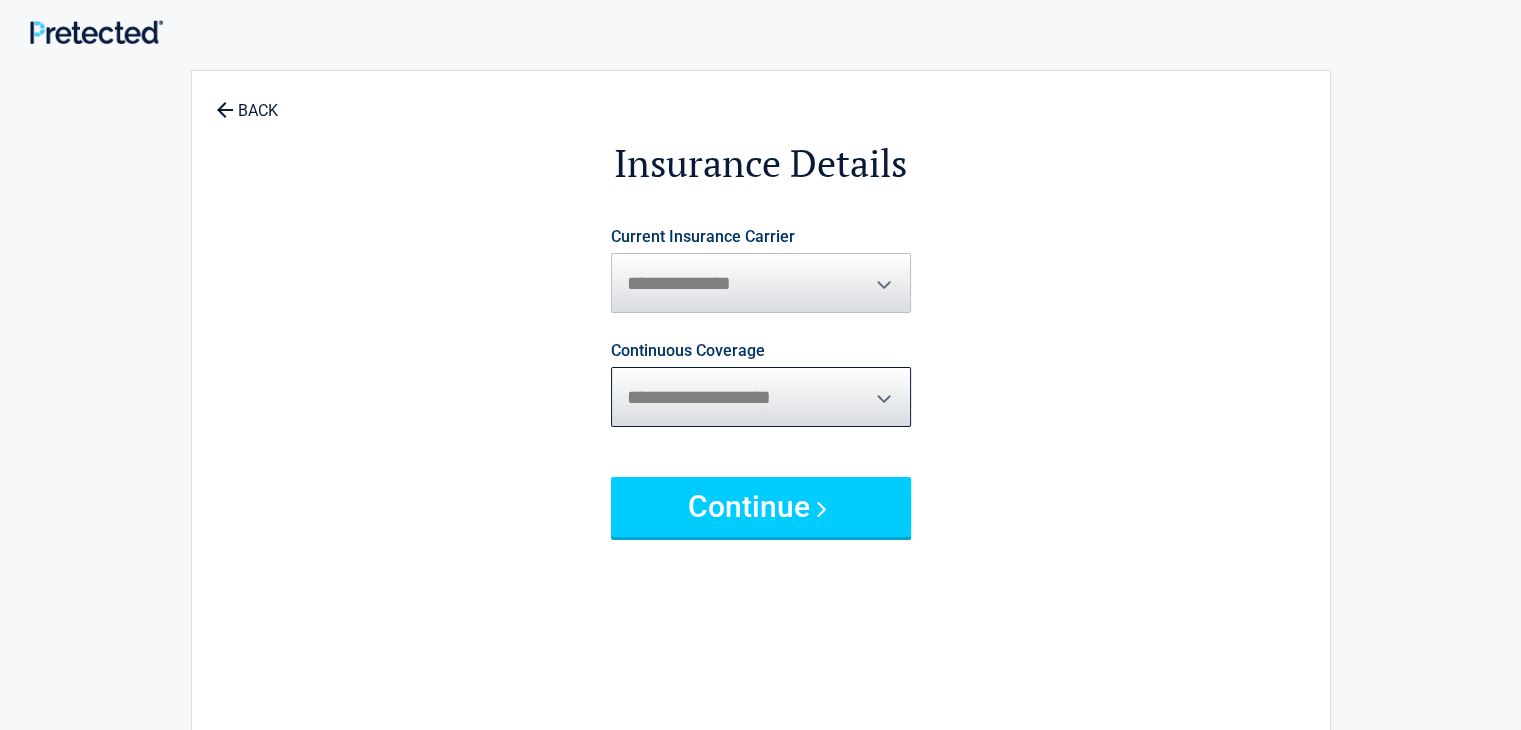 click on "**********" at bounding box center [761, 397] 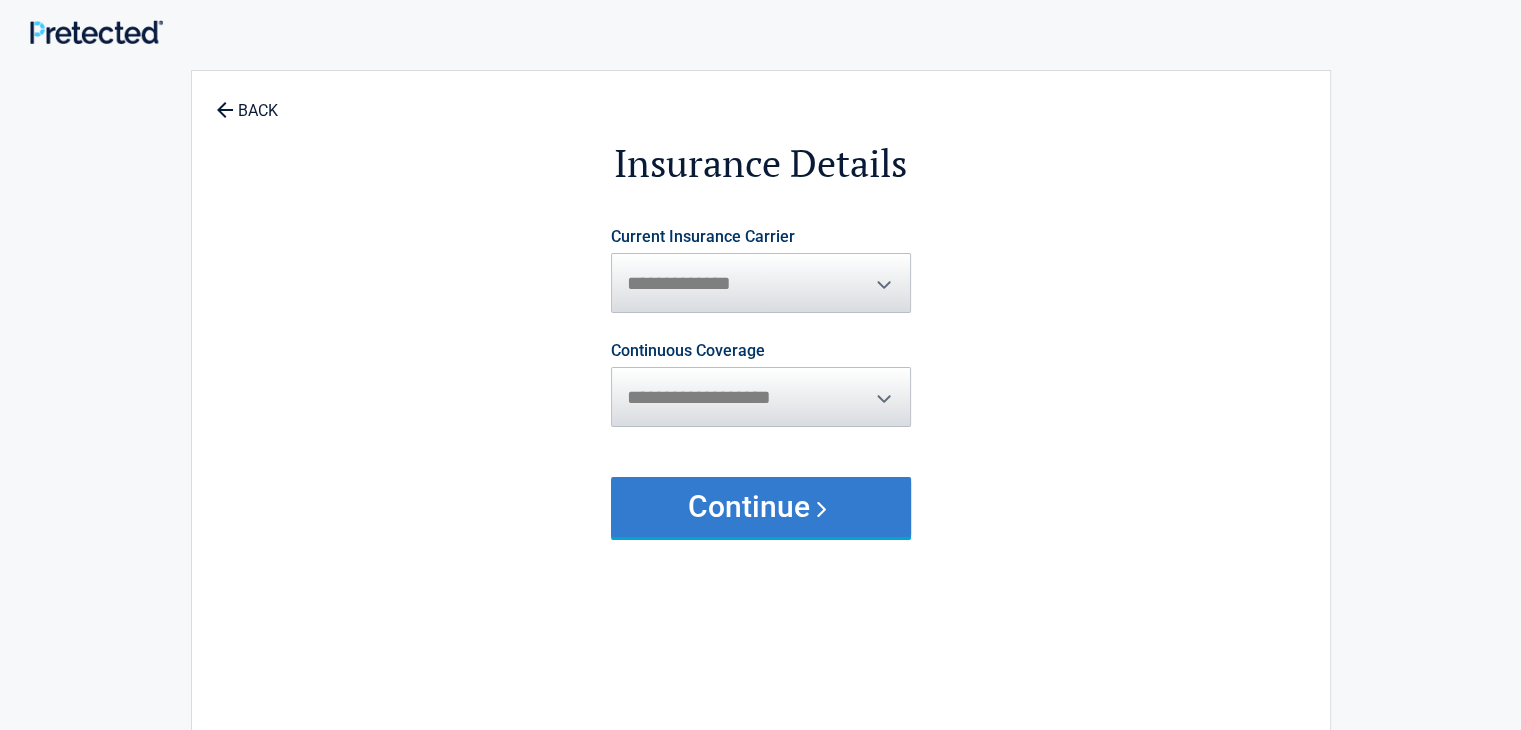click on "Continue" at bounding box center [761, 507] 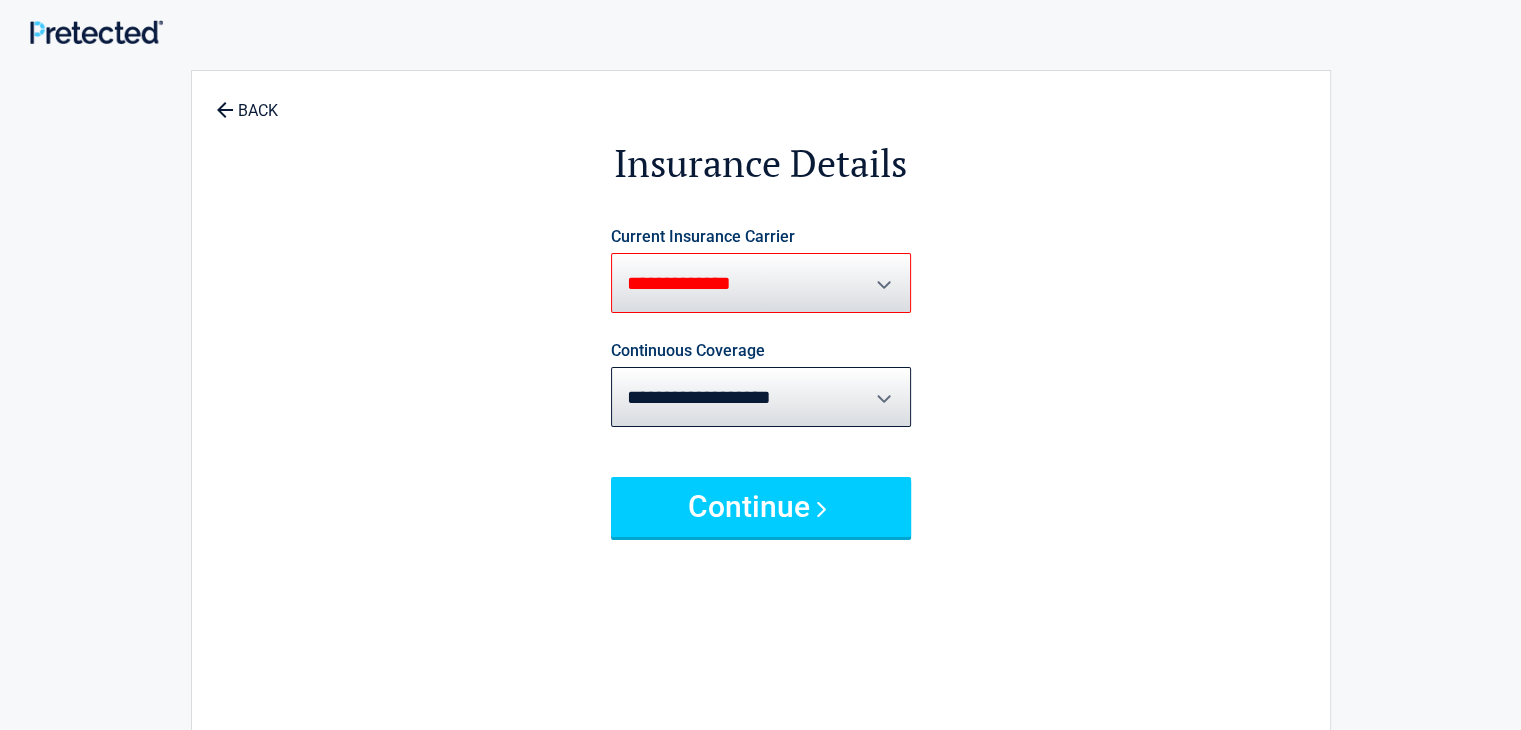 click on "**********" at bounding box center (761, 283) 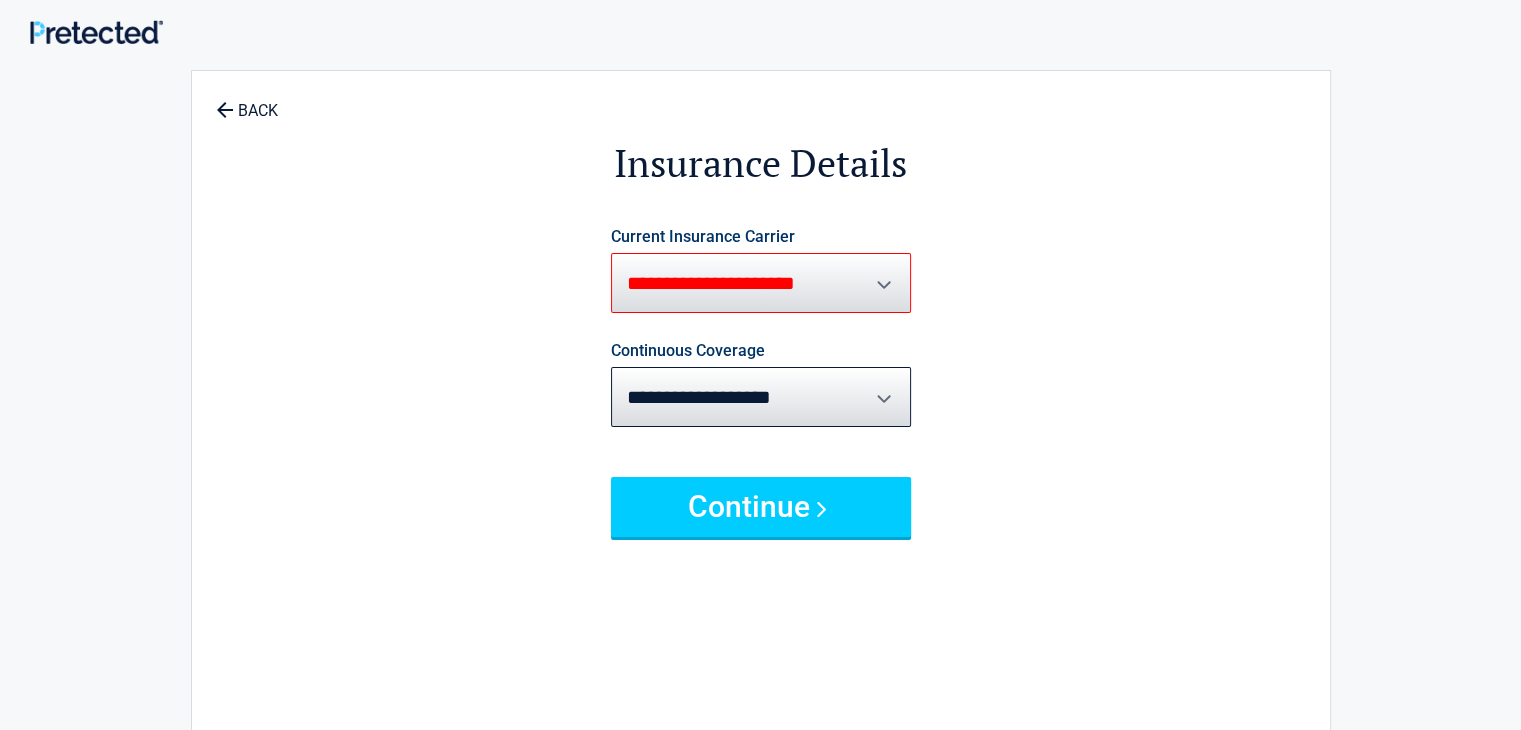 click on "**********" at bounding box center (761, 283) 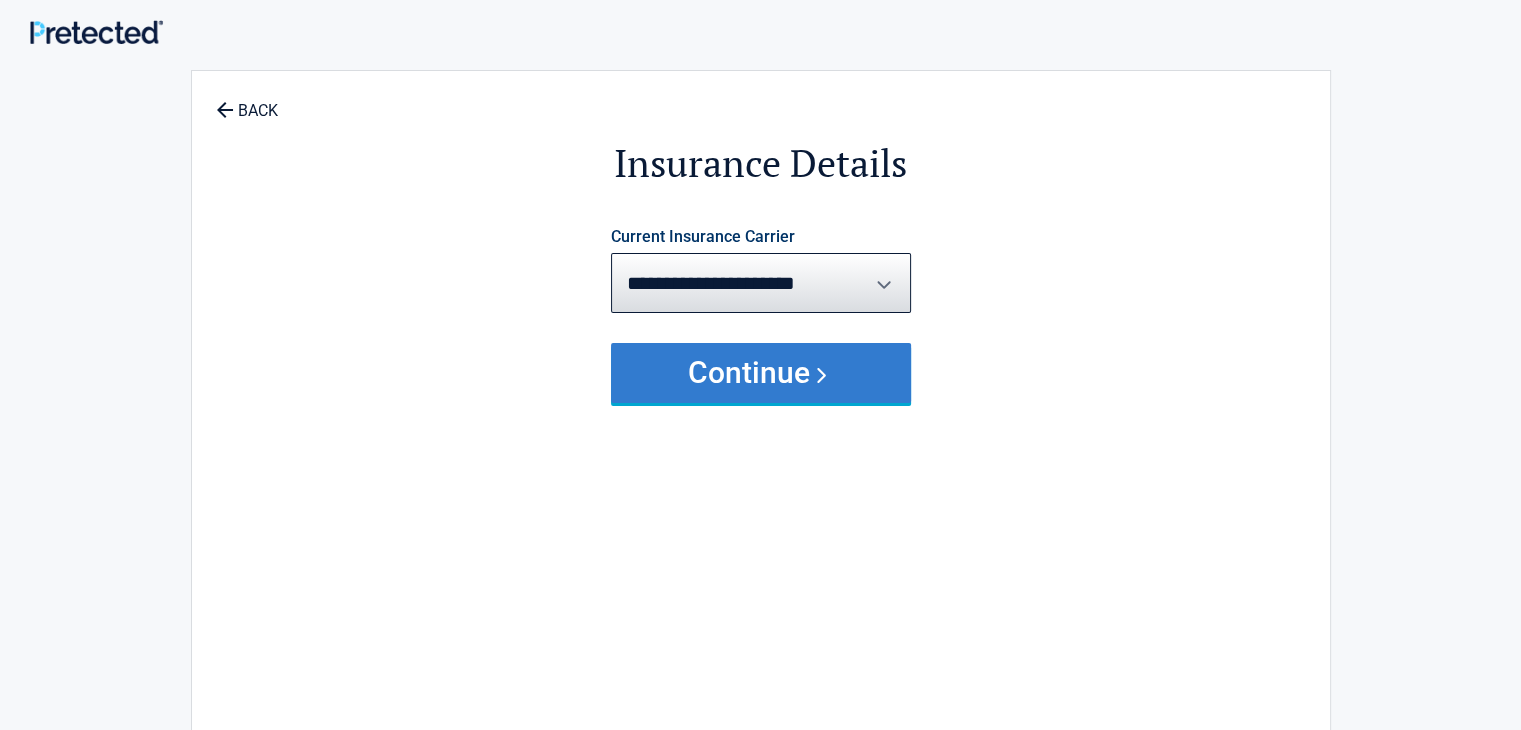 click on "Continue" at bounding box center [761, 373] 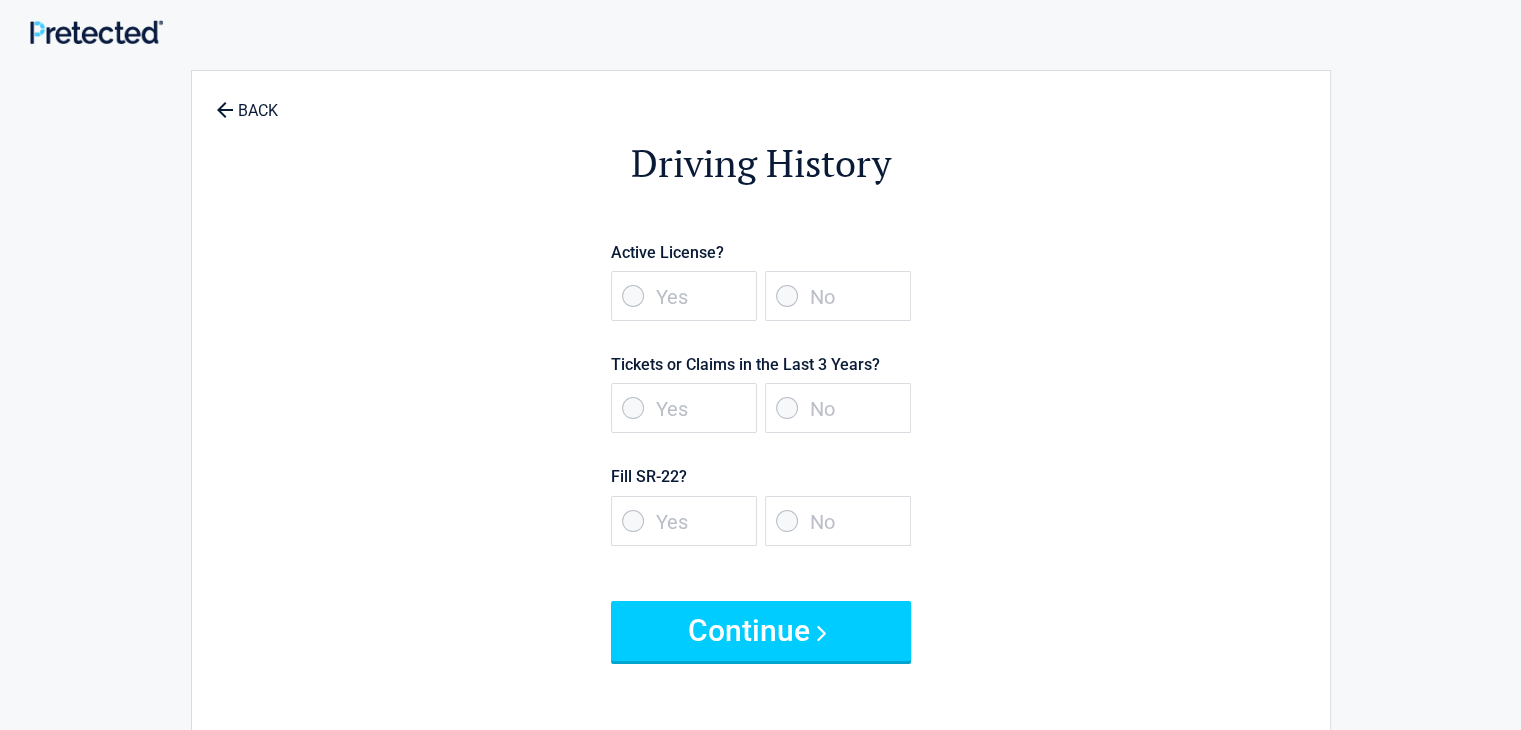 click on "Yes" at bounding box center [684, 296] 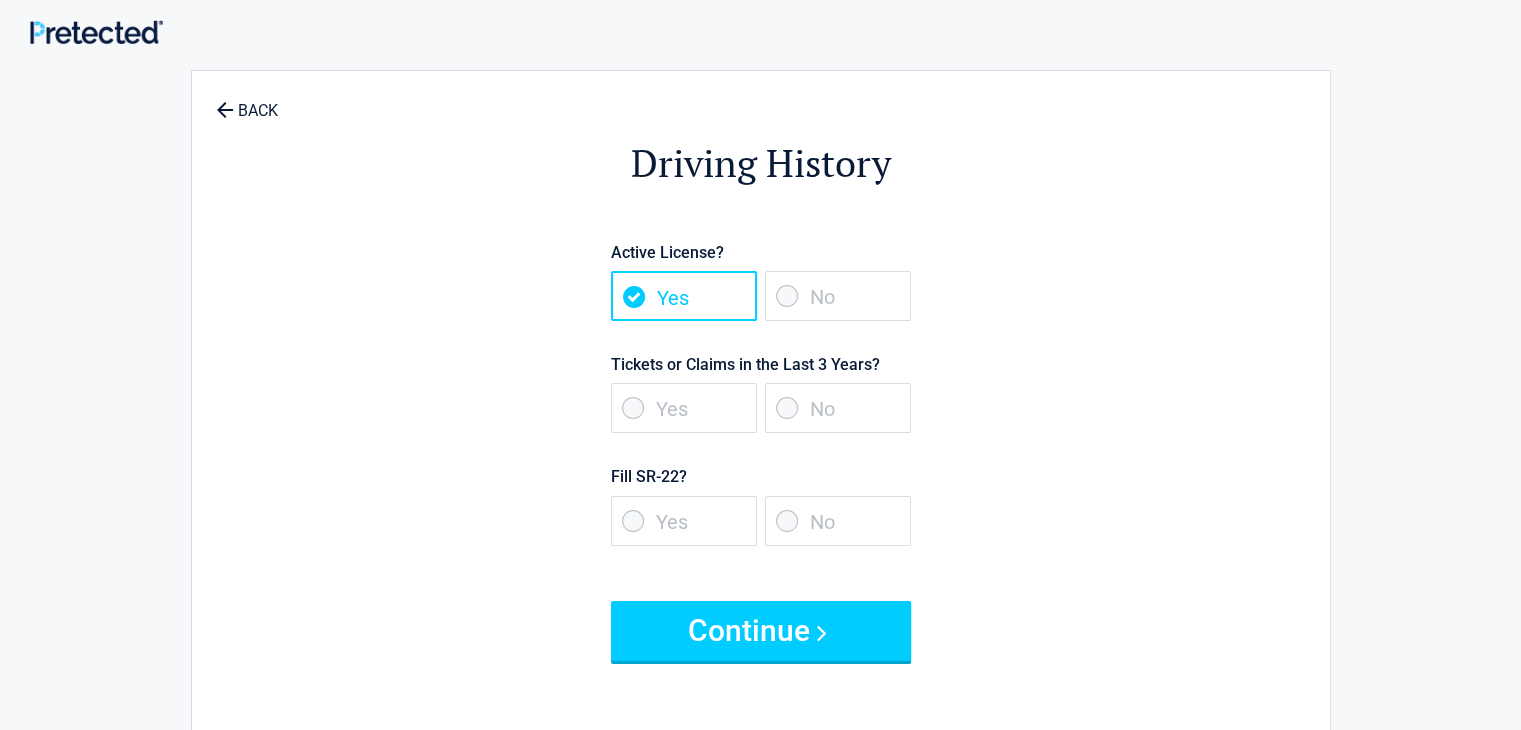 click on "No" at bounding box center (838, 408) 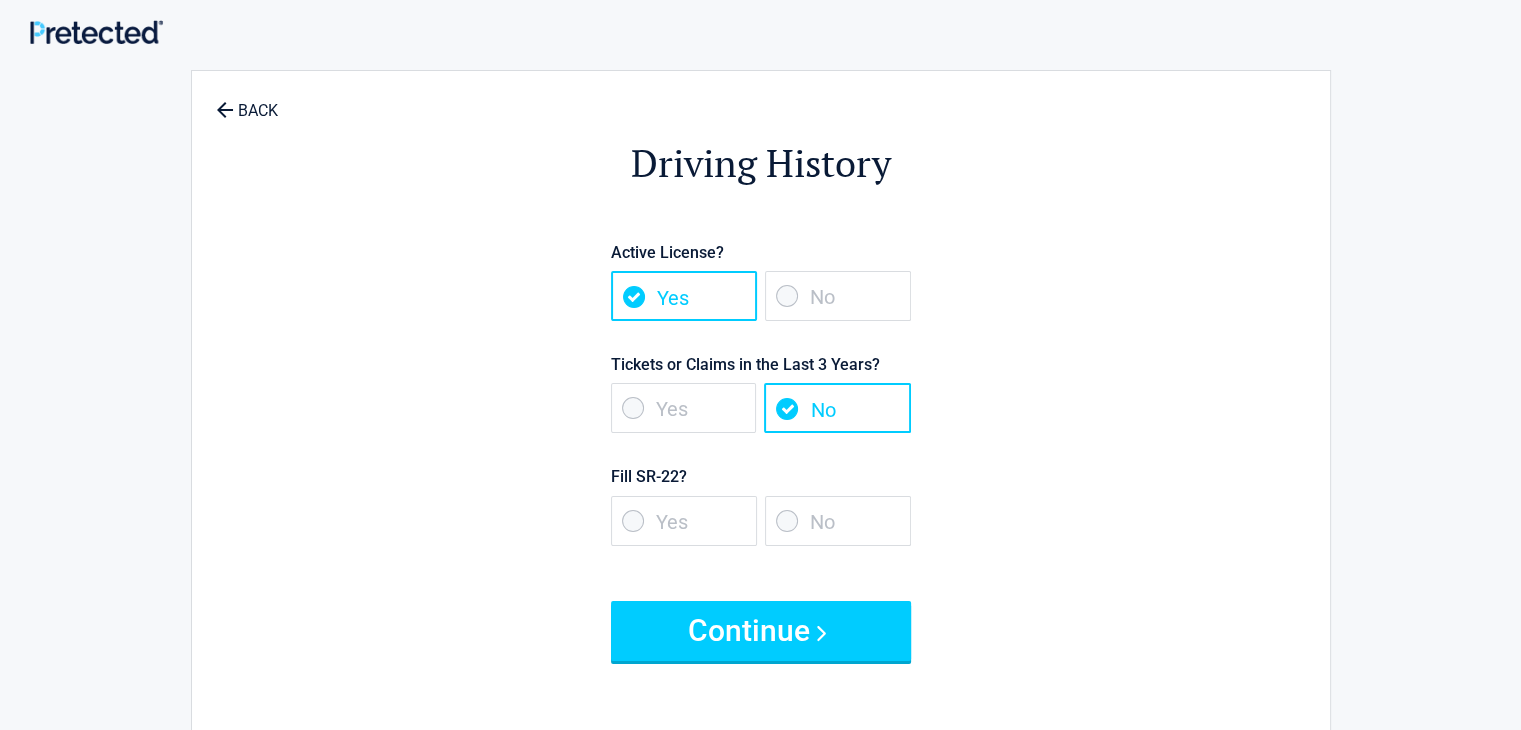 click on "No" at bounding box center [838, 521] 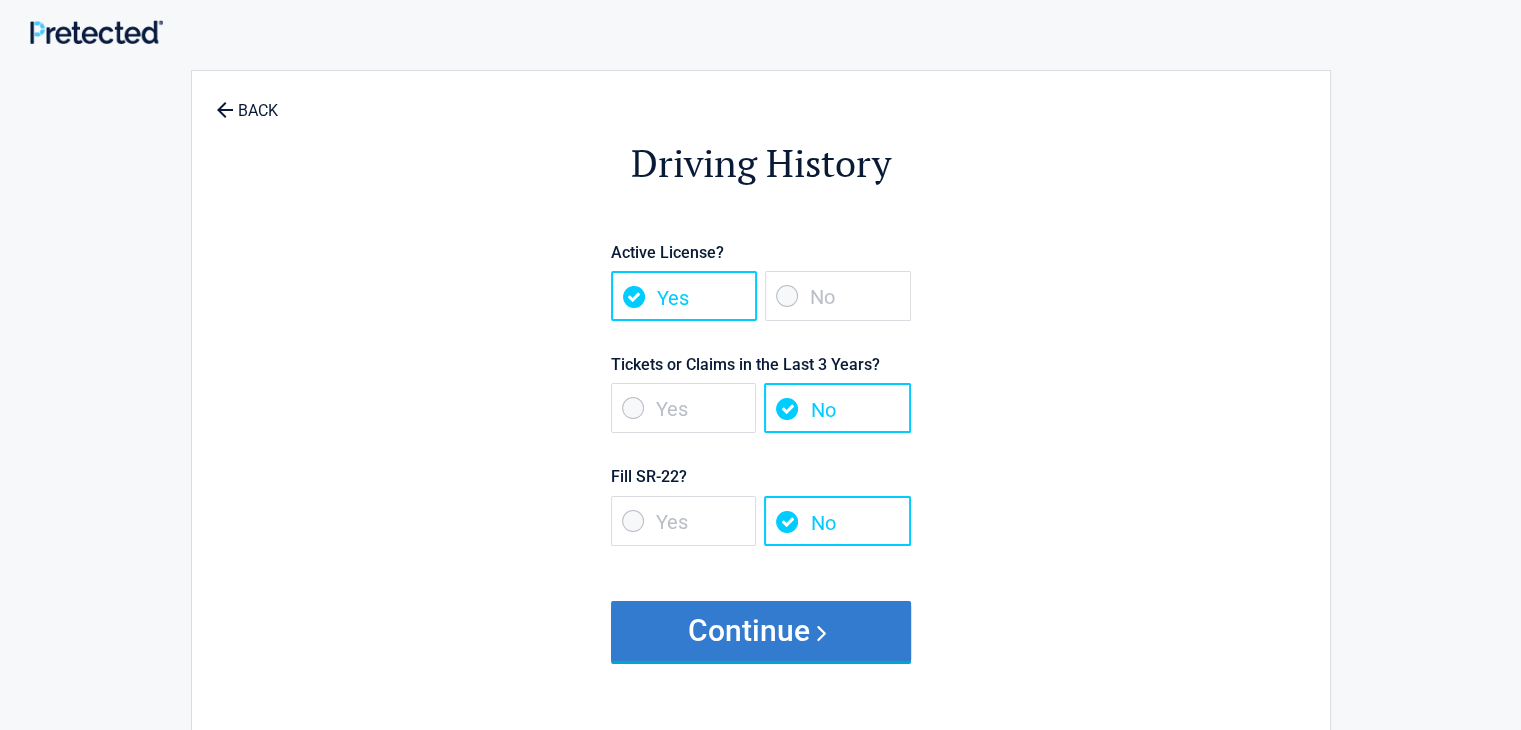 click on "Continue" at bounding box center [761, 631] 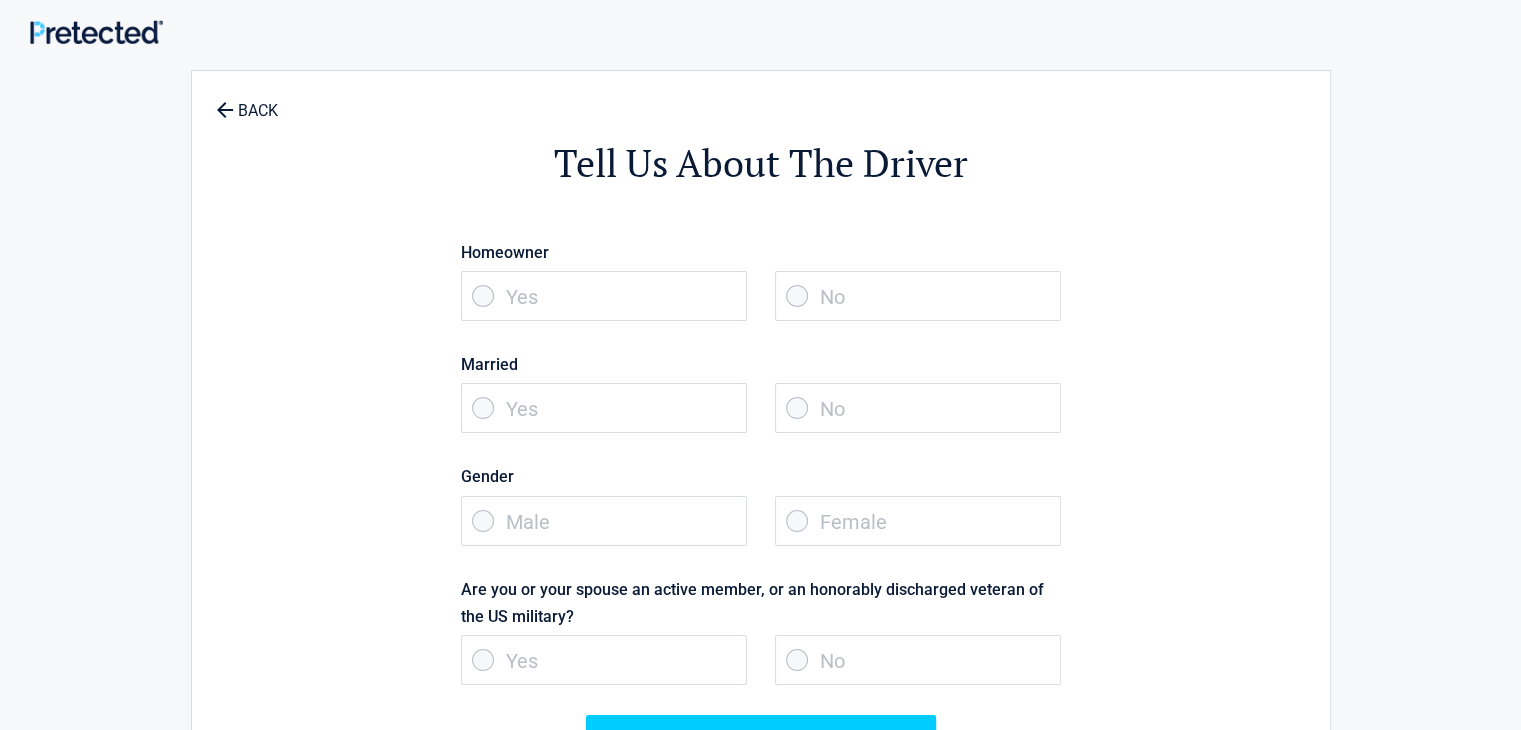 scroll, scrollTop: 87, scrollLeft: 0, axis: vertical 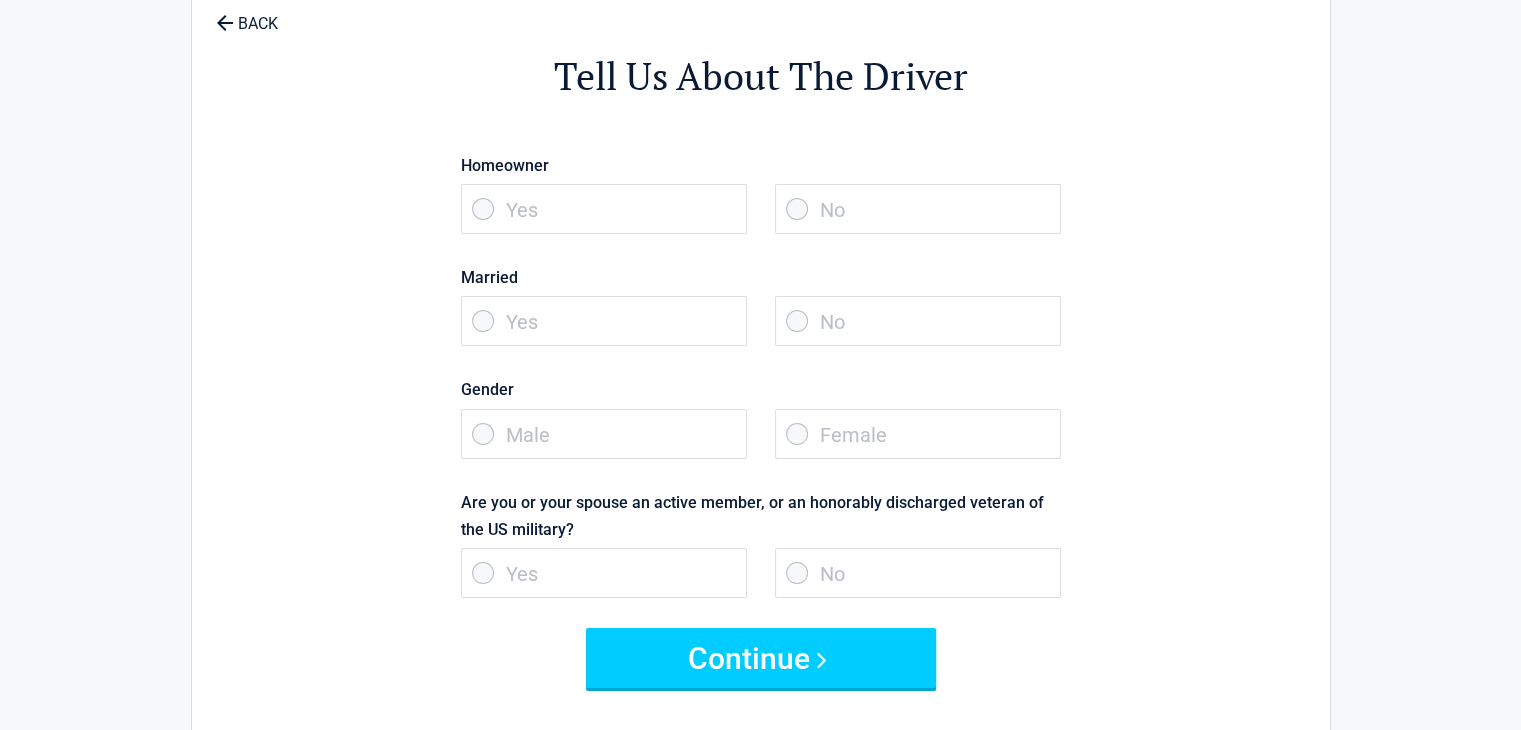 click on "No" at bounding box center (918, 209) 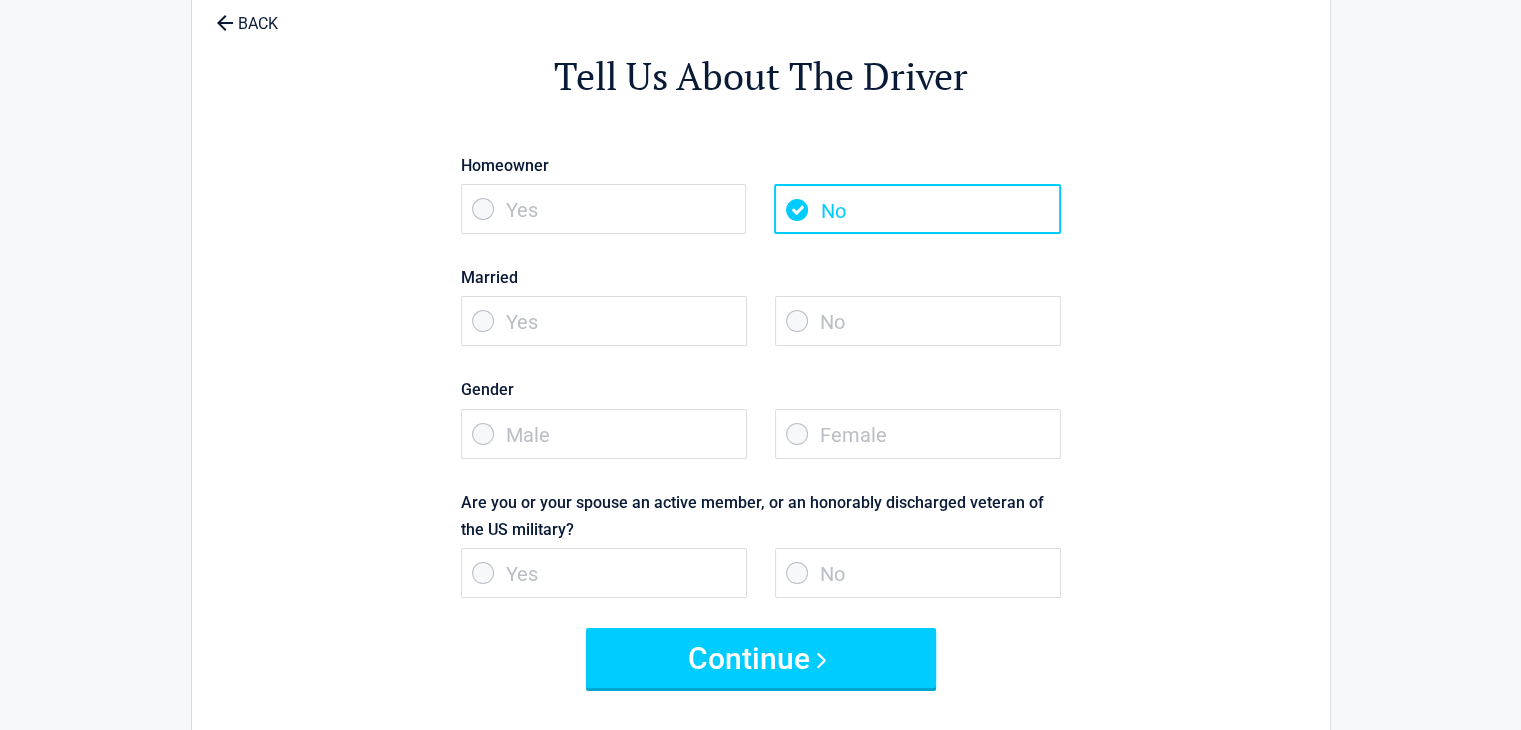 click on "No" at bounding box center (918, 321) 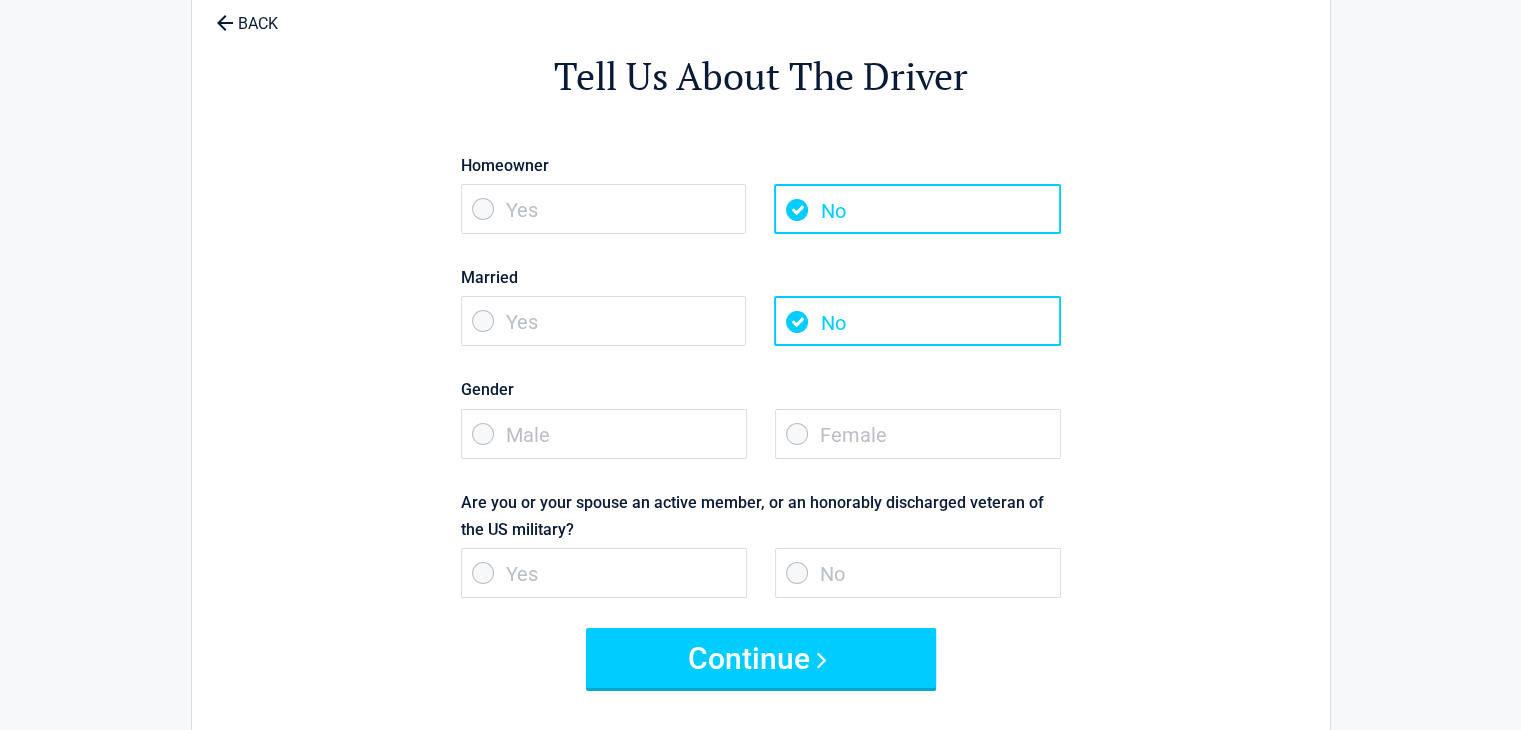 click on "Male" at bounding box center [604, 434] 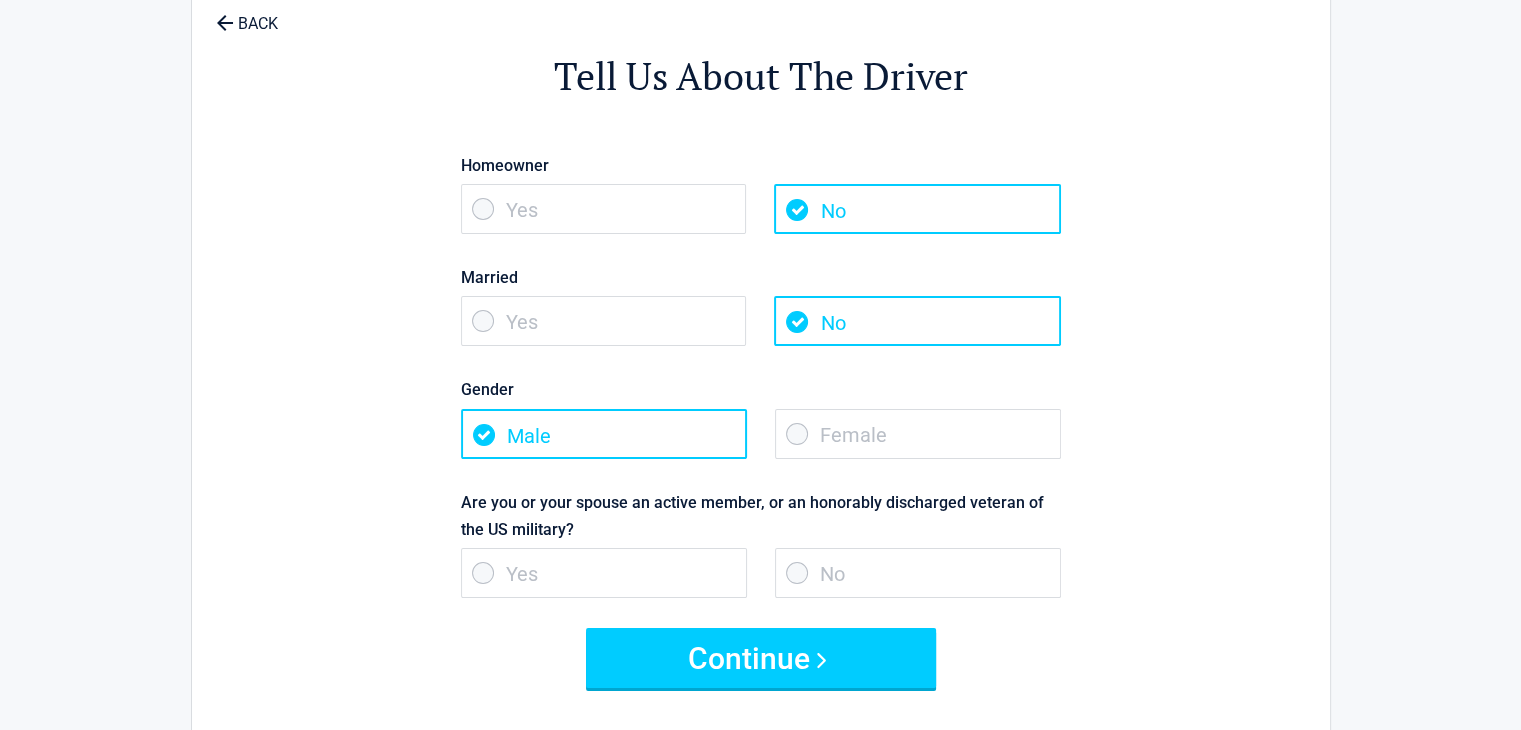 click on "No" at bounding box center [918, 573] 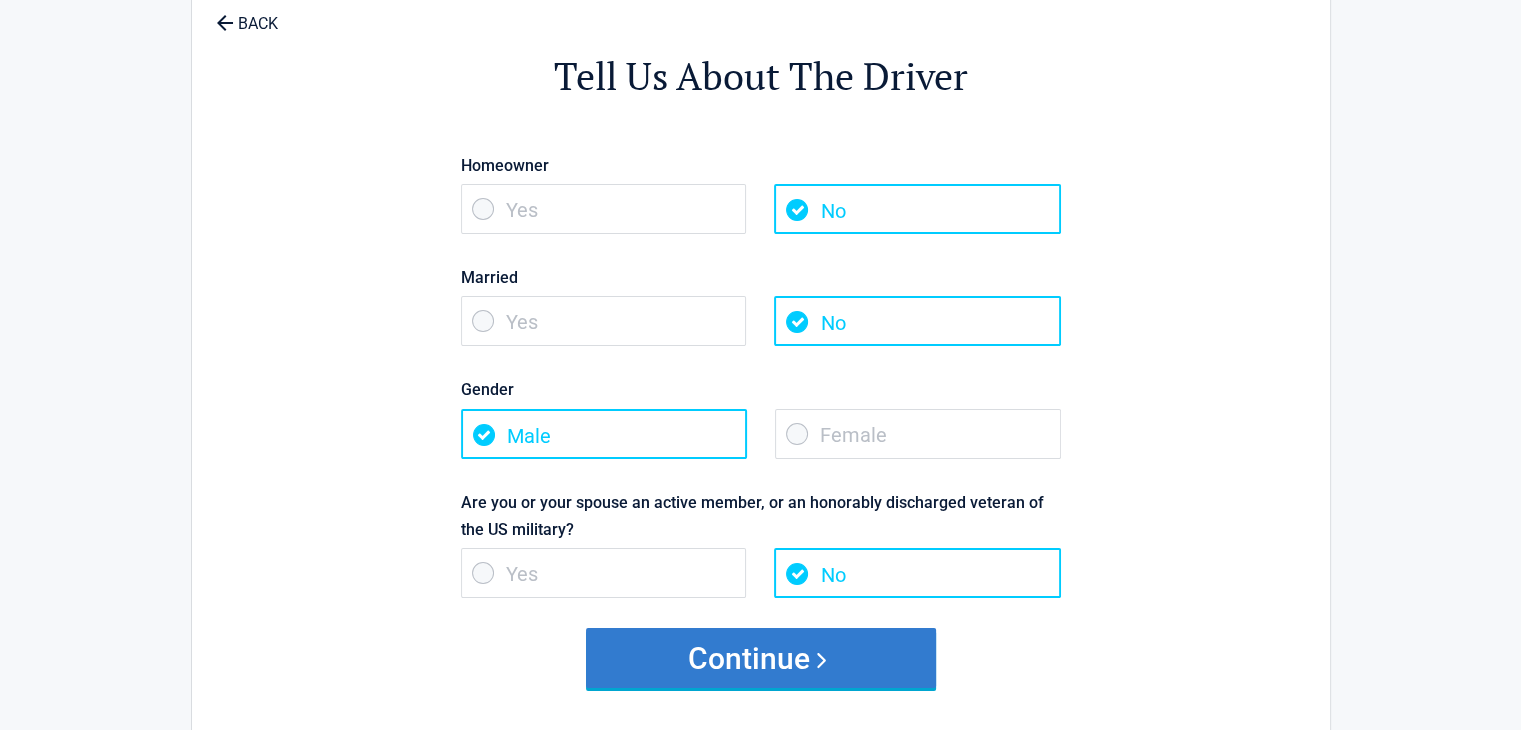 click on "Continue" at bounding box center (761, 658) 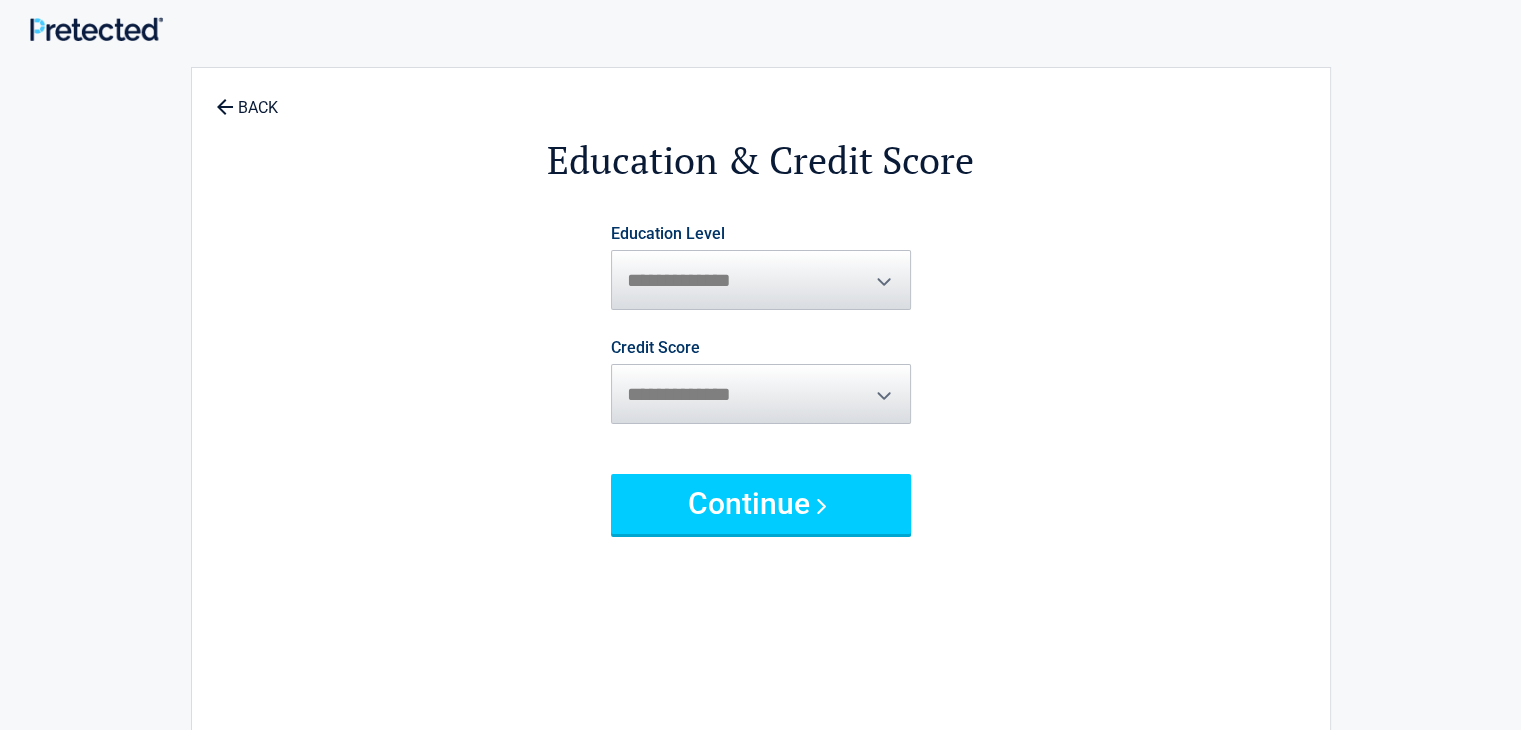 scroll, scrollTop: 0, scrollLeft: 0, axis: both 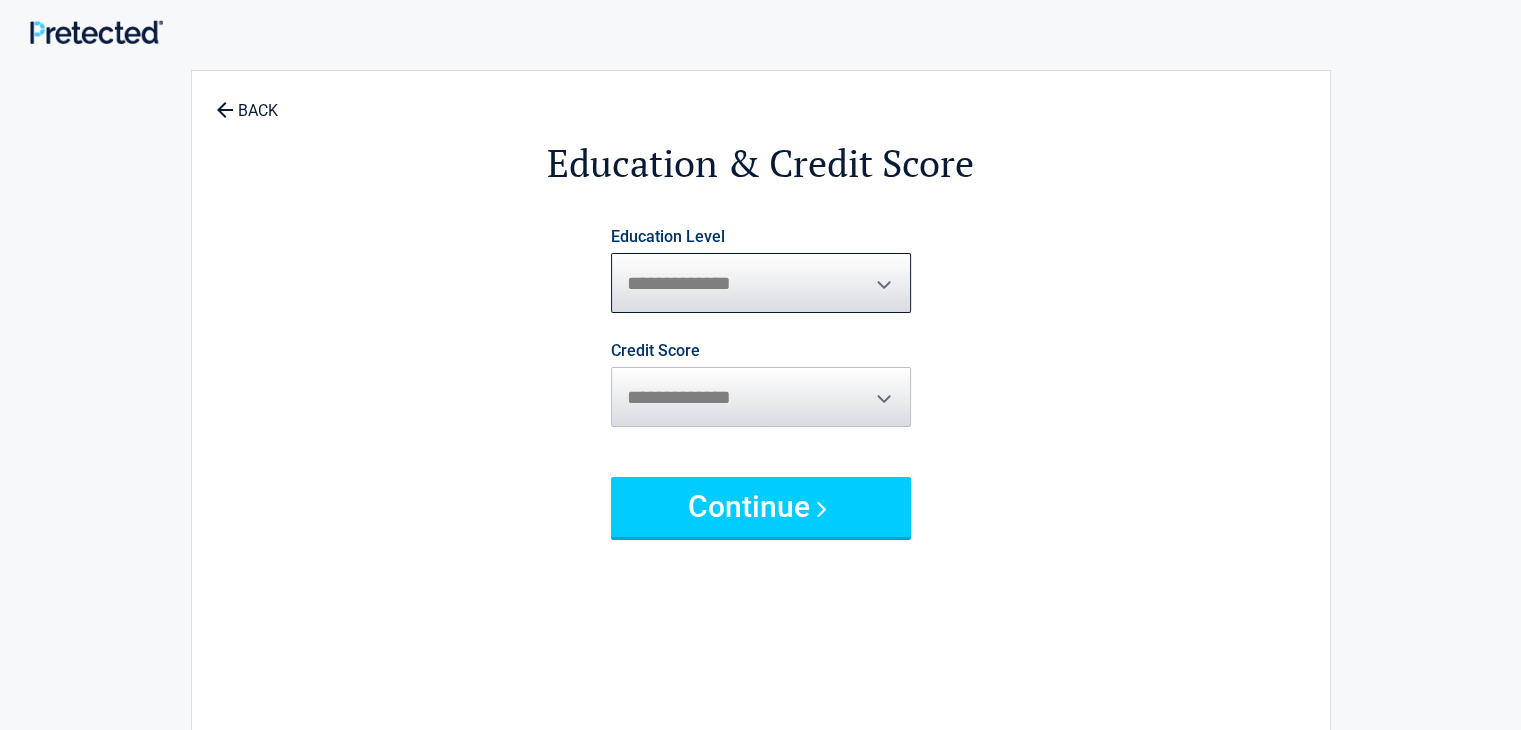 click on "**********" at bounding box center (761, 283) 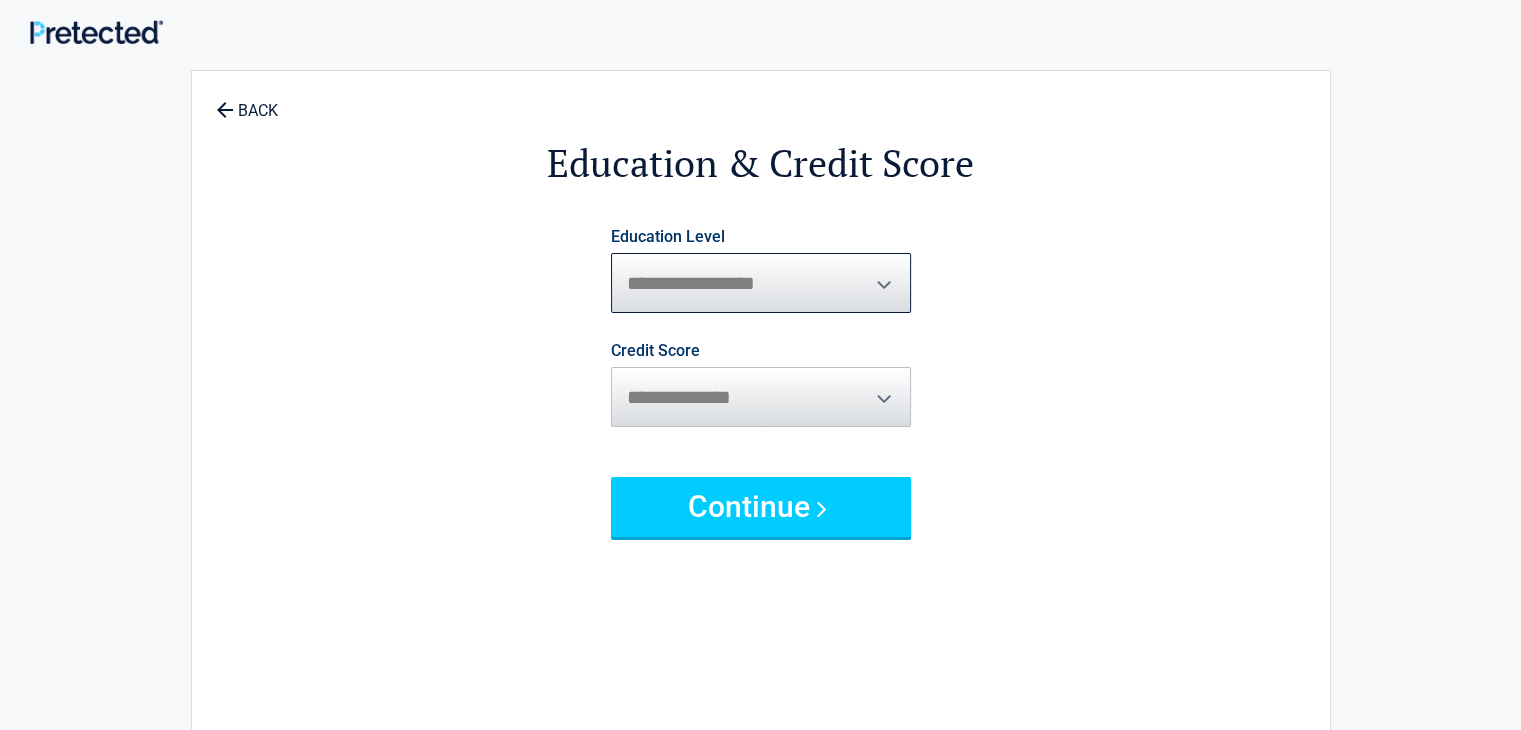 click on "**********" at bounding box center [761, 283] 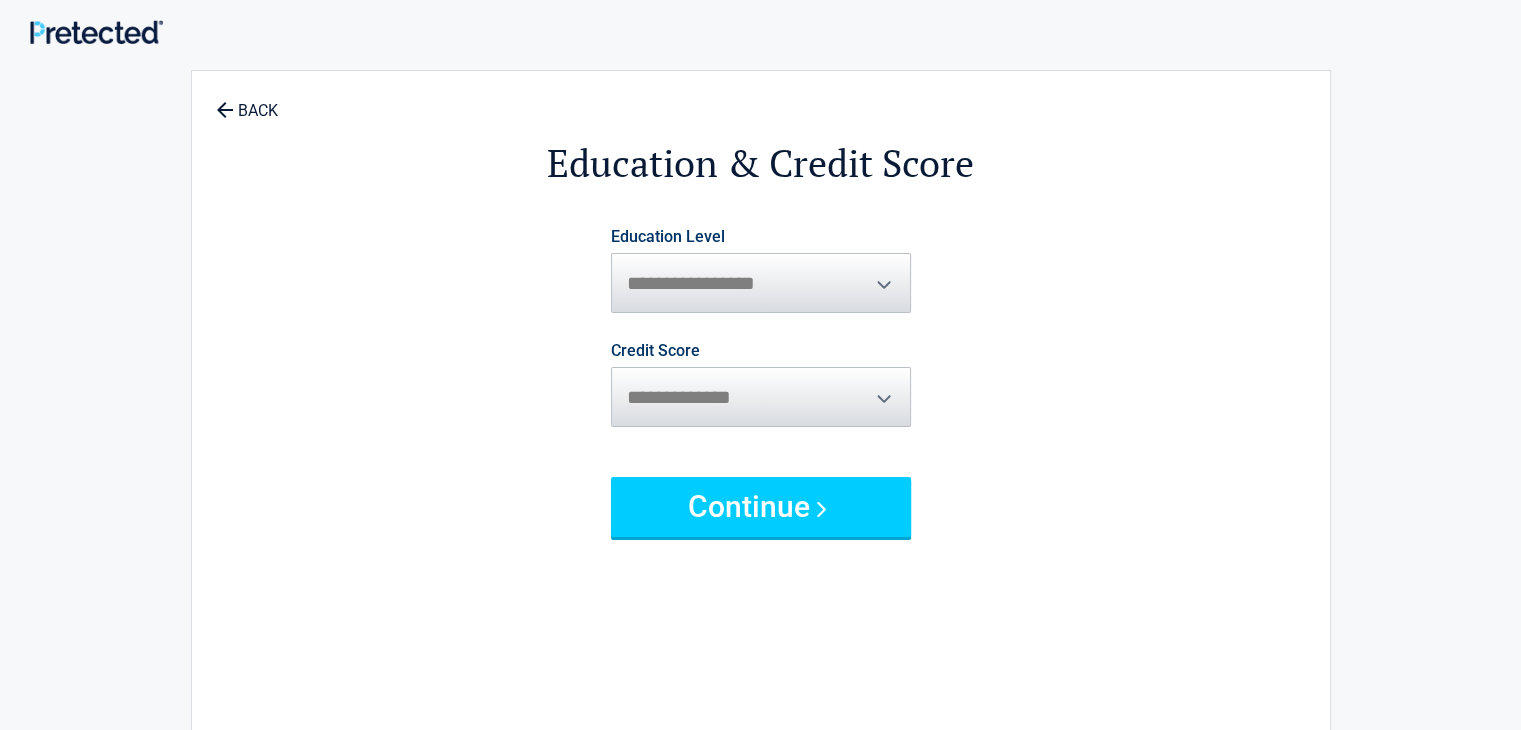 click on "Credit Score
[MASK]
[MASK]
[MASK]
[MASK]
[MASK]" at bounding box center [761, 385] 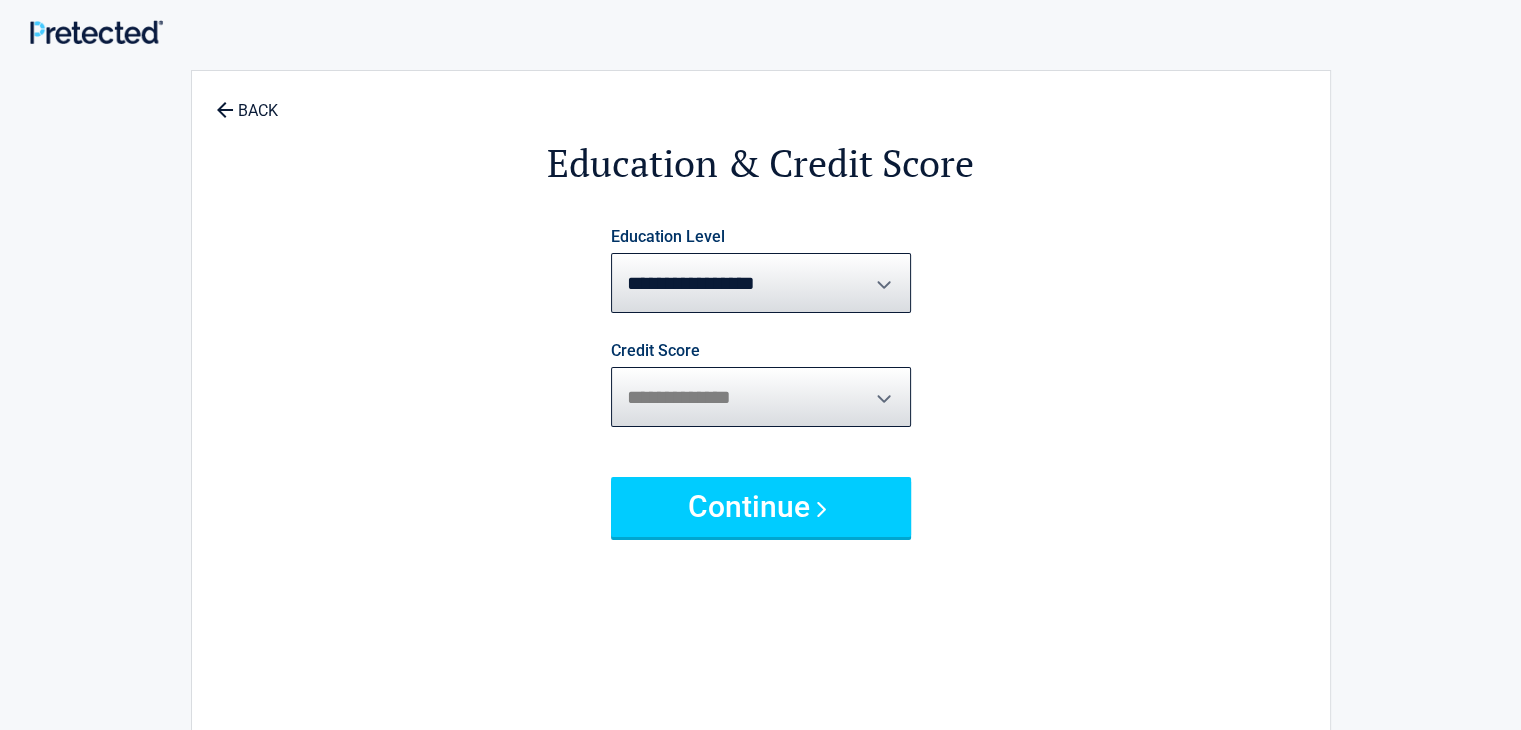 click on "**********" at bounding box center [761, 397] 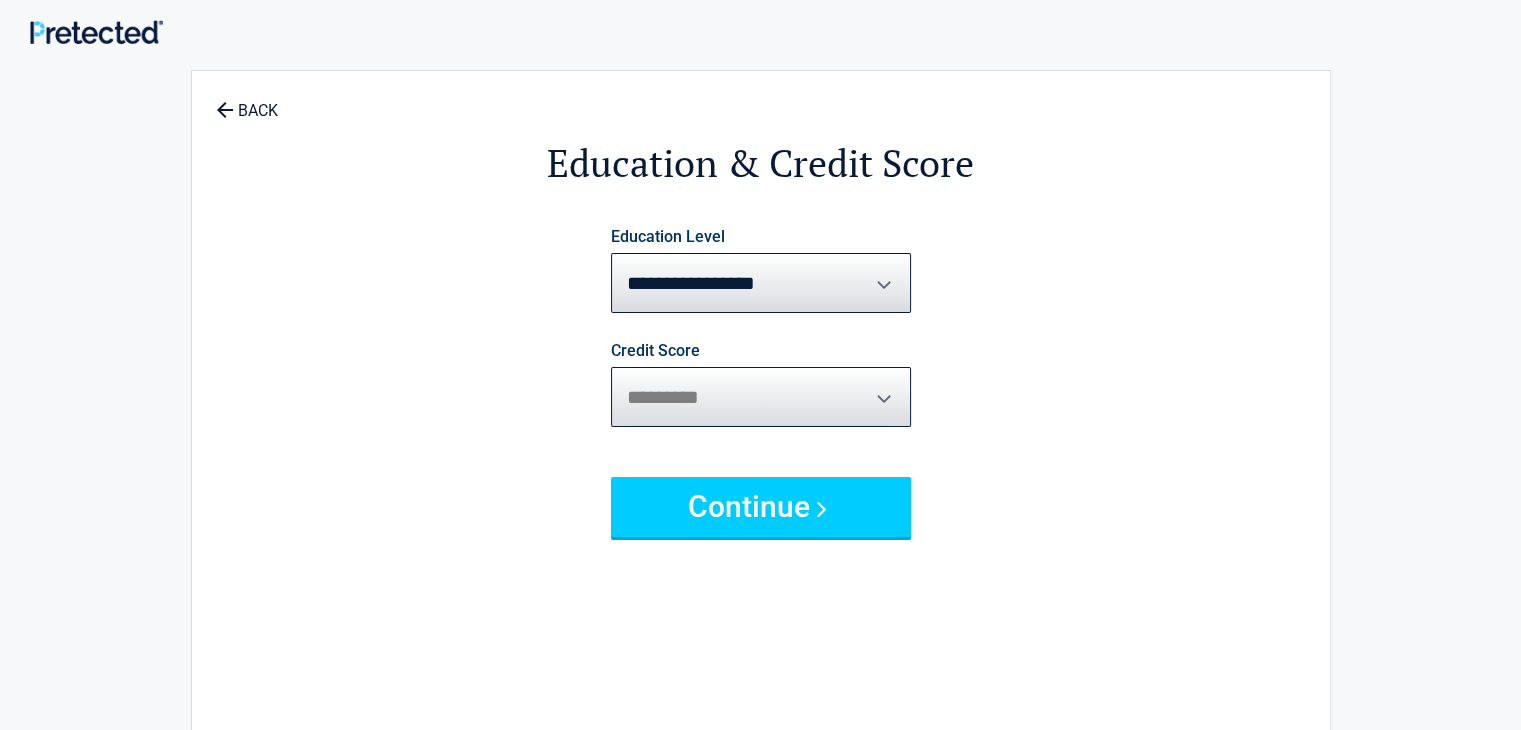 click on "**********" at bounding box center (761, 397) 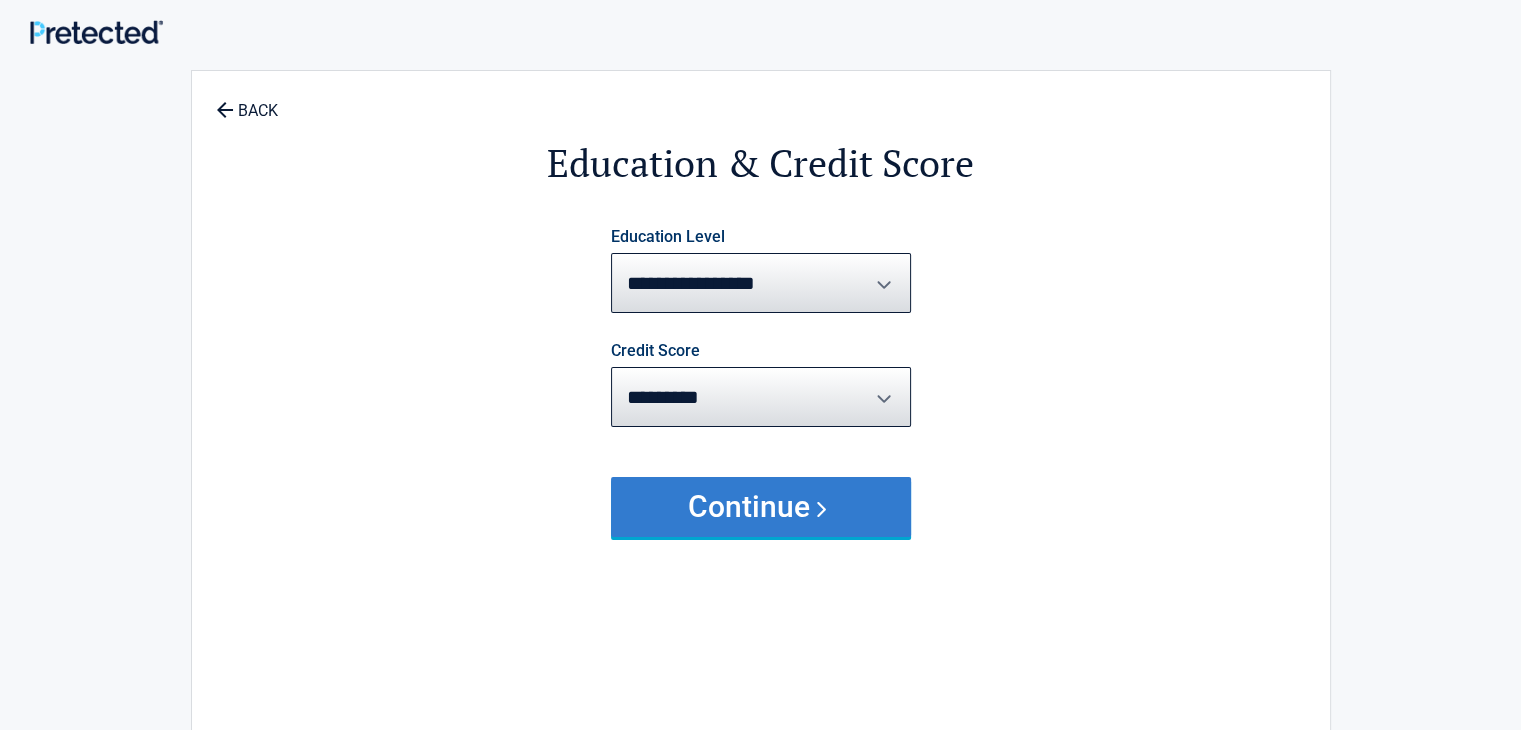 click on "Continue" at bounding box center [761, 507] 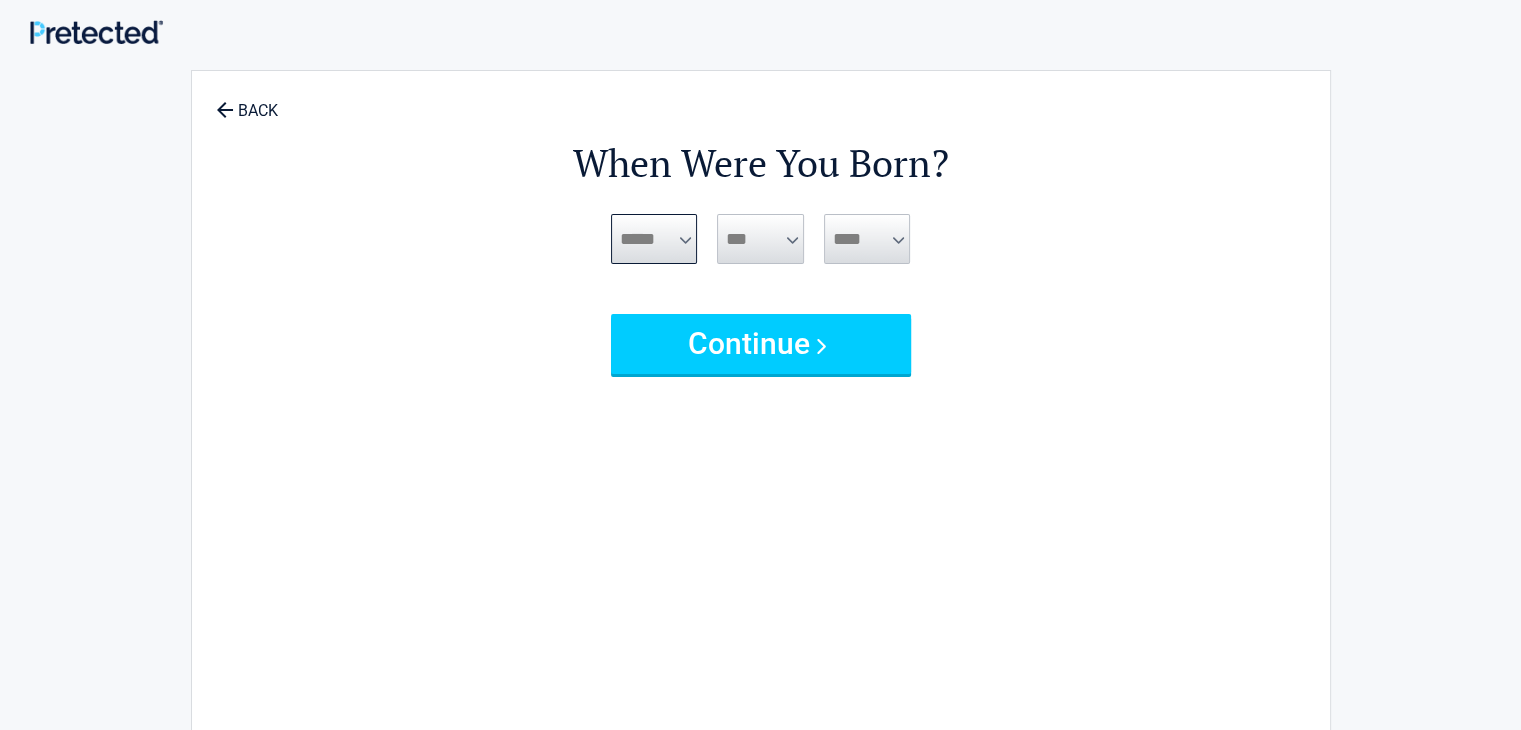 click on "*****
***
***
***
***
***
***
***
***
***
***
***
***" at bounding box center [654, 239] 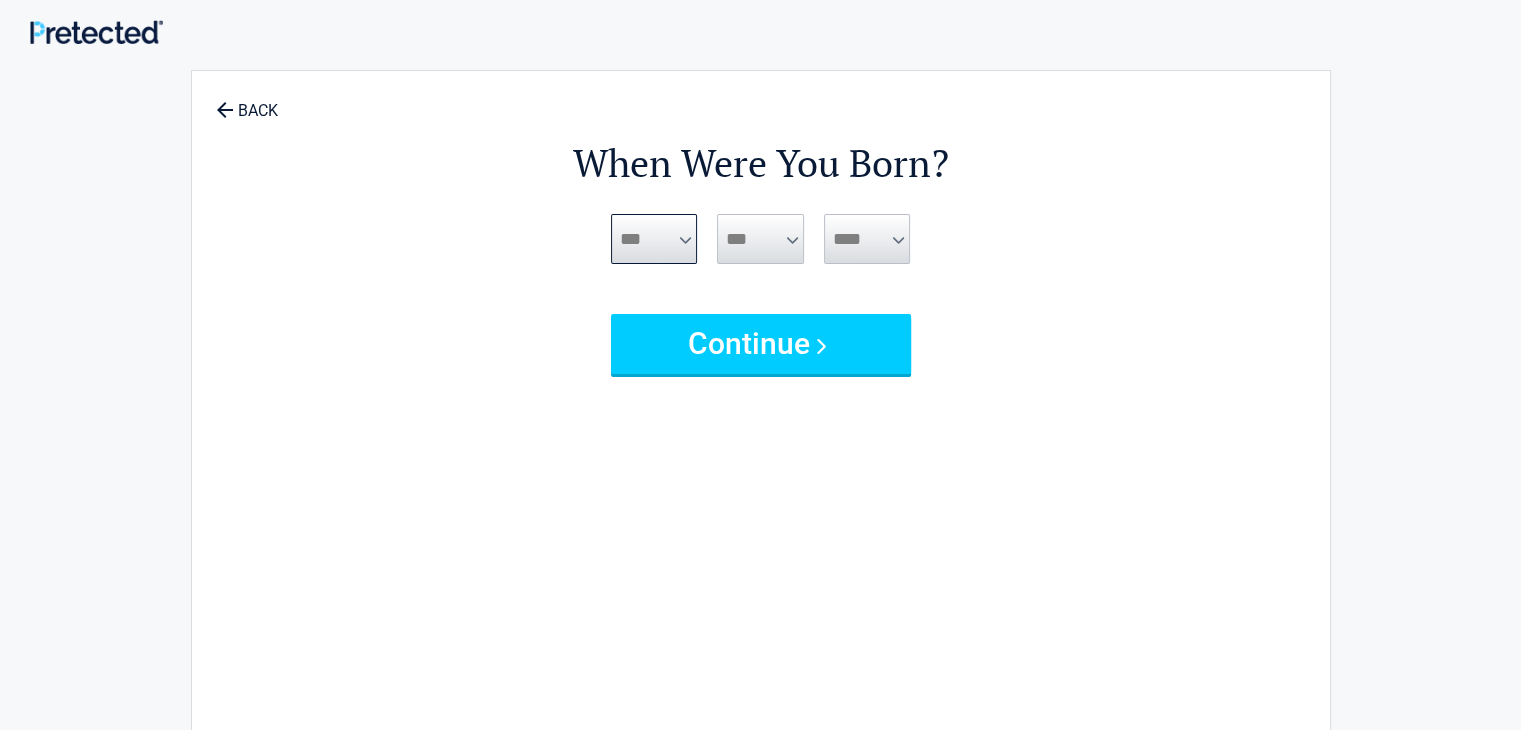 click on "*****
***
***
***
***
***
***
***
***
***
***
***
***" at bounding box center (654, 239) 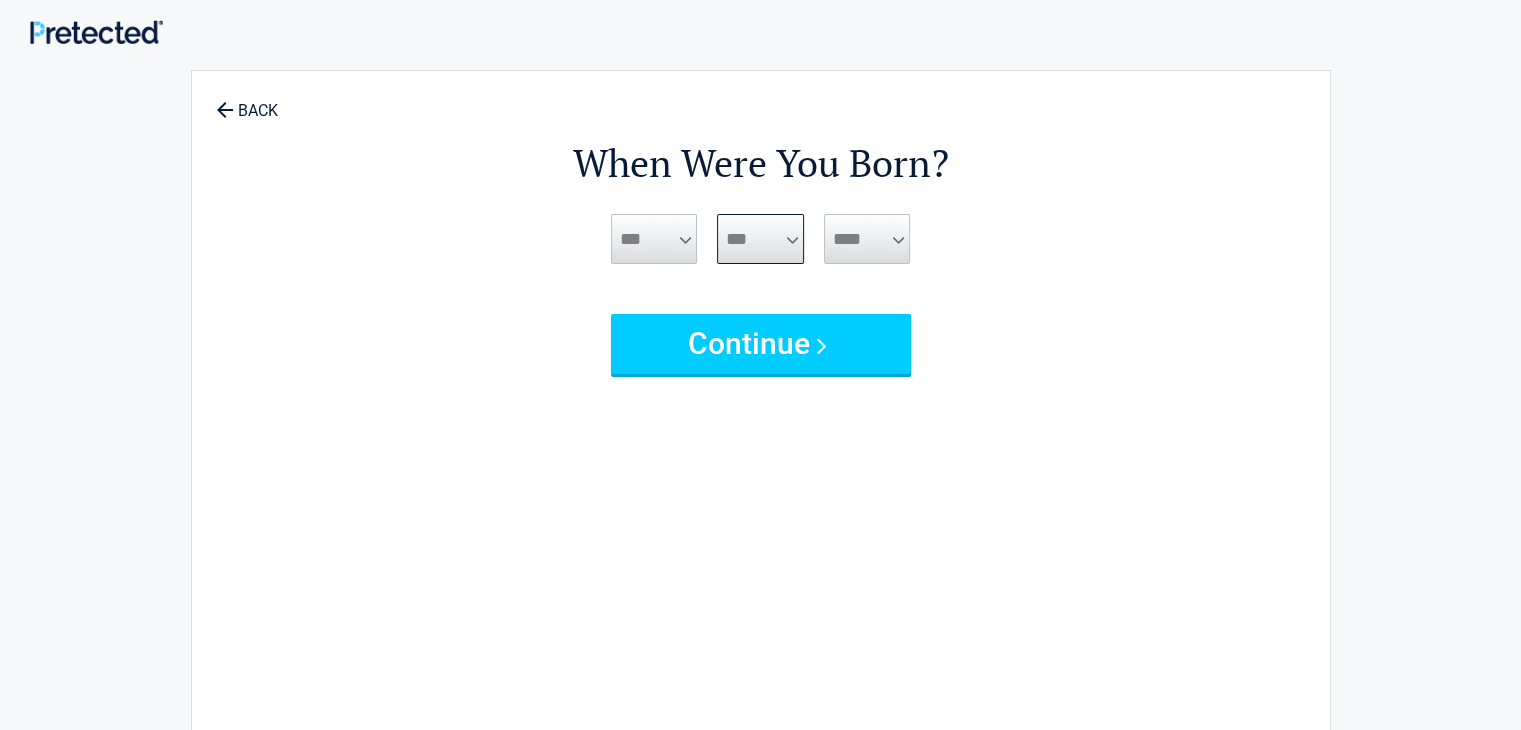 click on "*** * * * * * * * * * ** ** ** ** ** ** ** ** ** ** ** ** ** ** ** ** ** ** ** ** **" at bounding box center [760, 239] 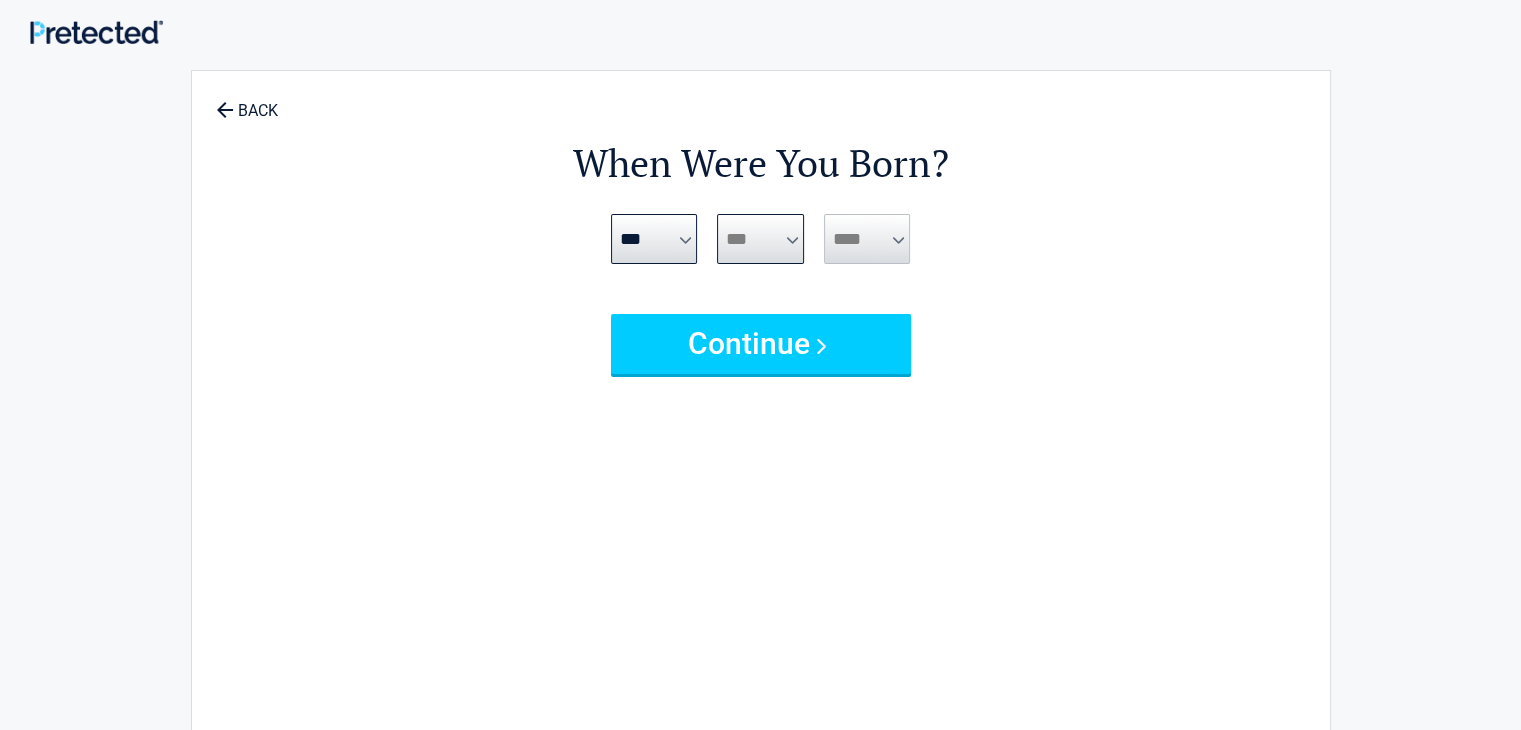 select on "**" 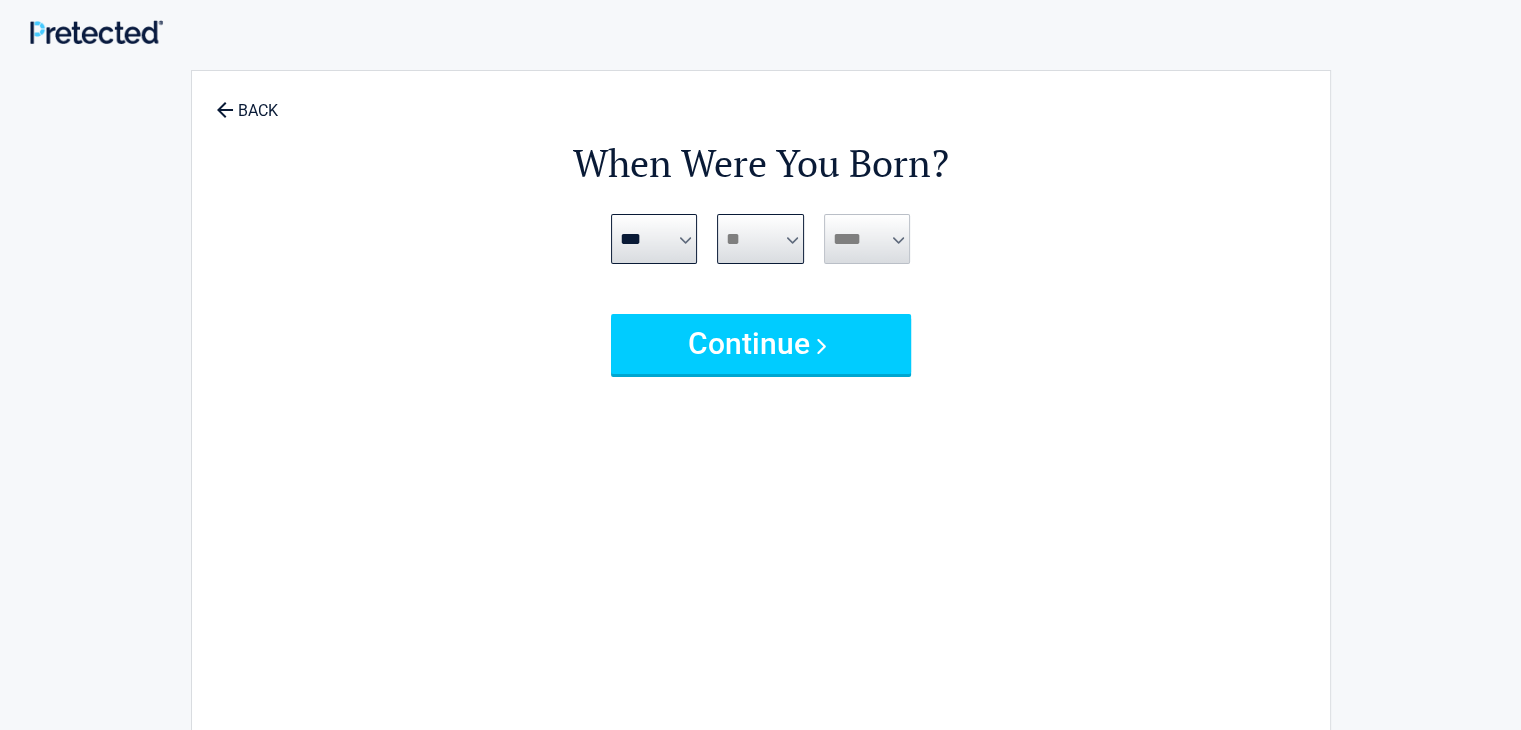 click on "*** * * * * * * * * * ** ** ** ** ** ** ** ** ** ** ** ** ** ** ** ** ** ** ** ** **" at bounding box center (760, 239) 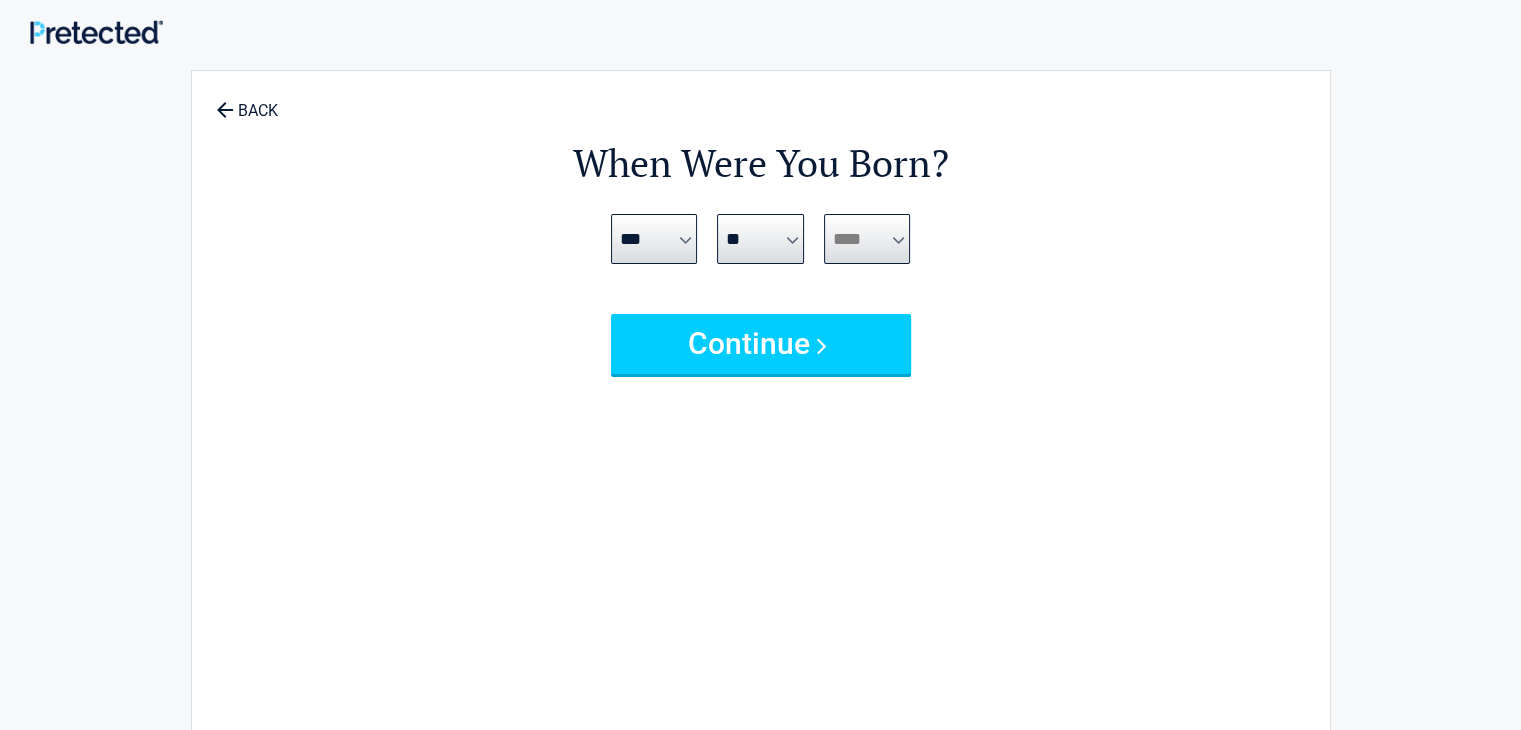 click on "****
****
****
****
****
****
****
****
****
****
****
****
****
****
****
****
****
****
****
****
****
****
****
****
****
****
****
****
****
****
****
****
****
****
****
****
****
****
****
****
****
****
****
****
****
****
****
****
****
****
****
****
****
****
****
****
****
****
****
****
****
****
****
****" at bounding box center [867, 239] 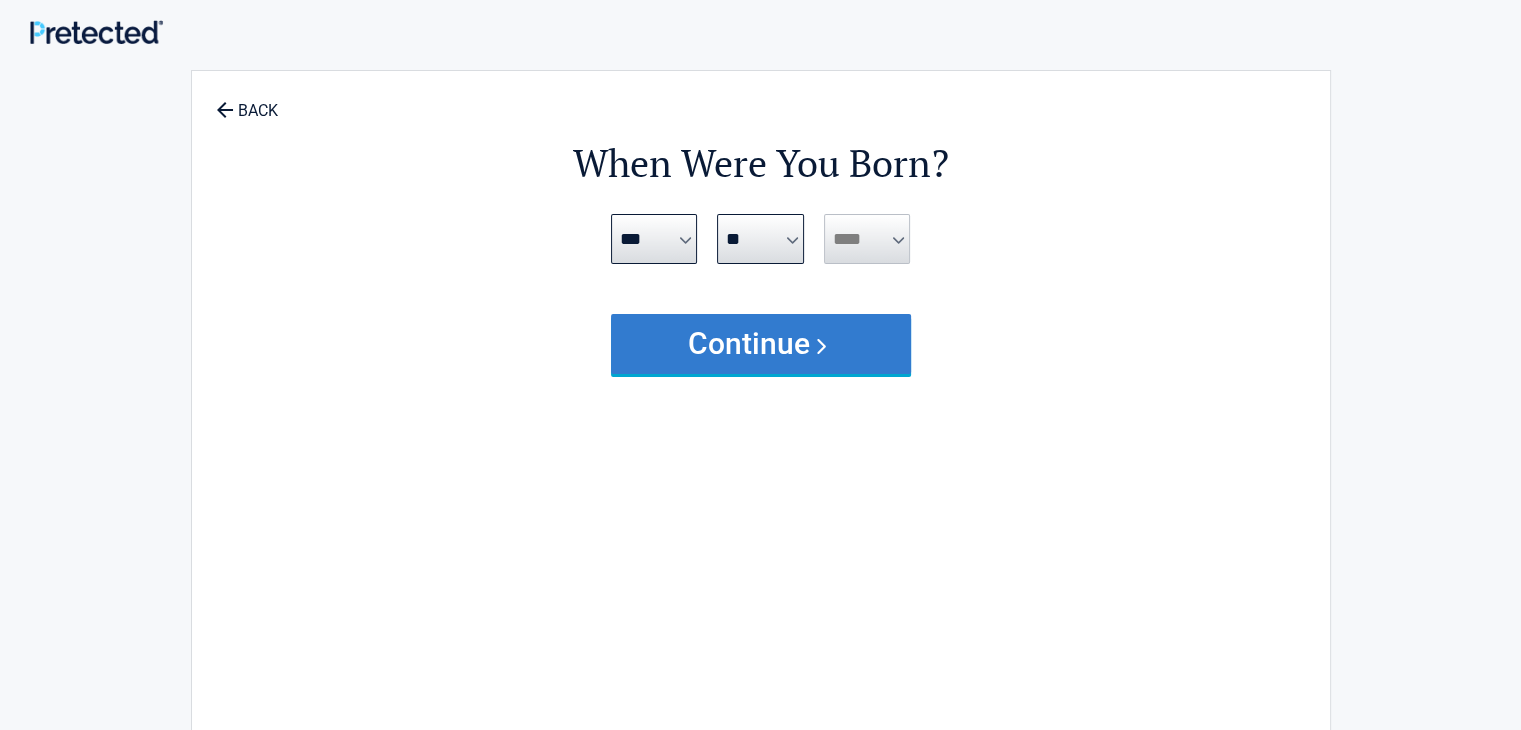 click on "Continue" at bounding box center (761, 344) 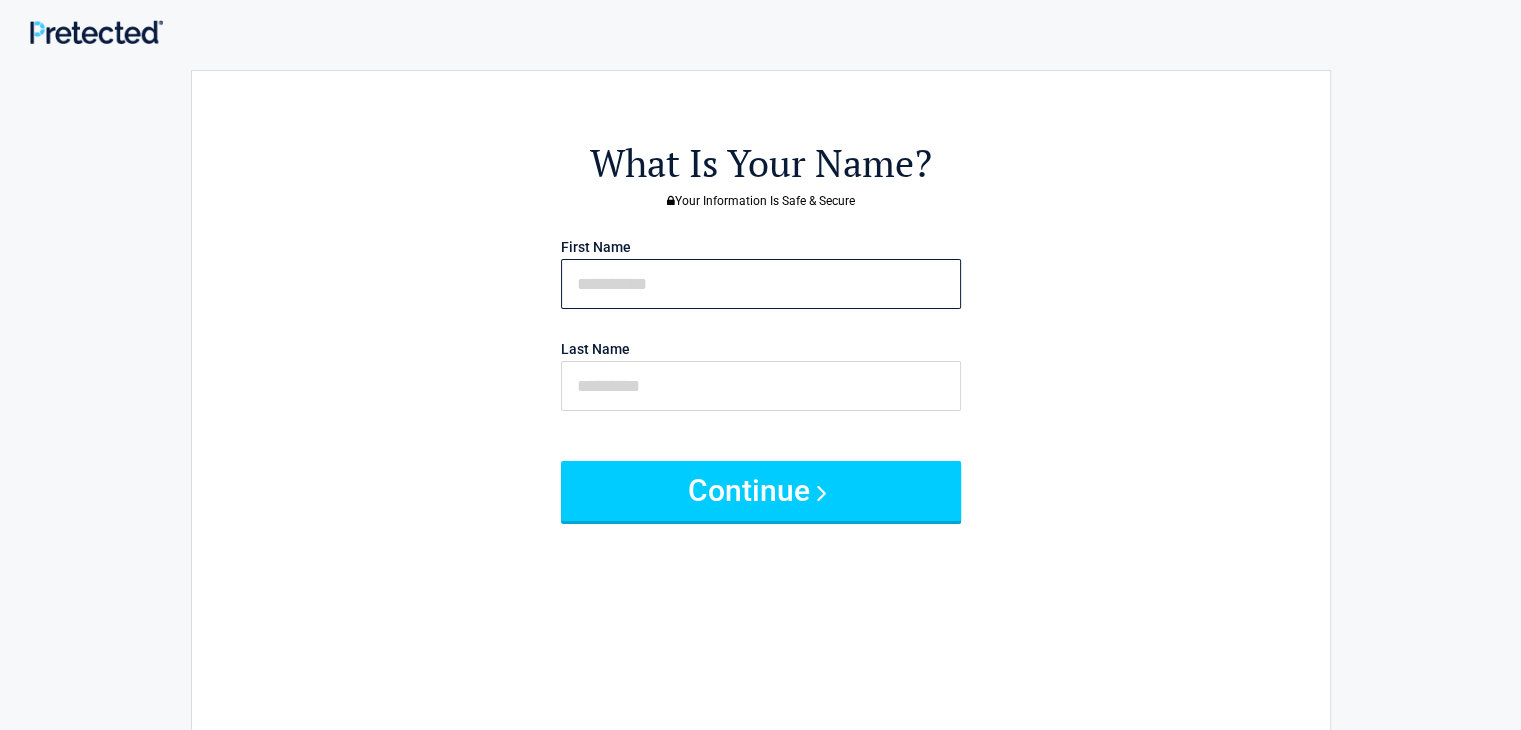 click at bounding box center [761, 284] 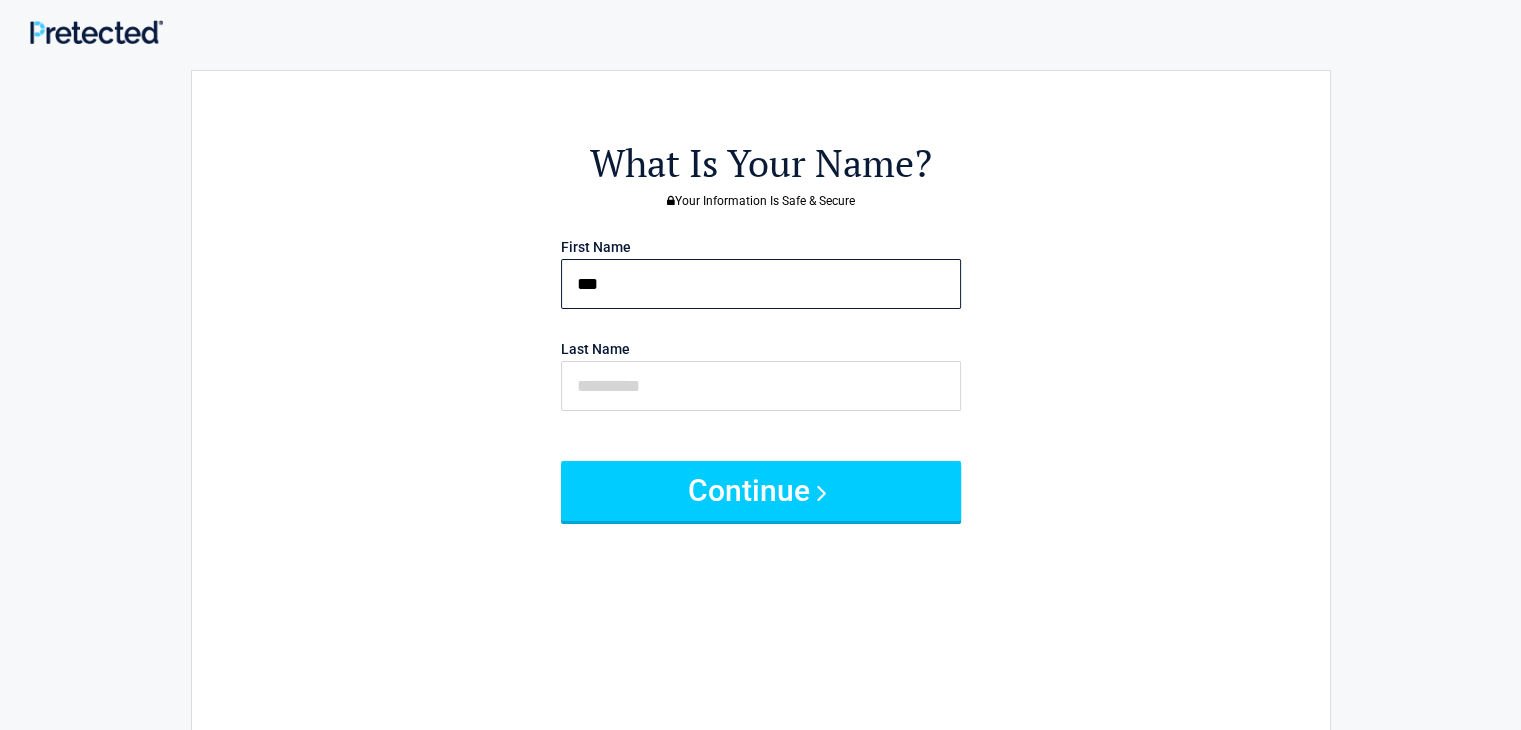 type on "***" 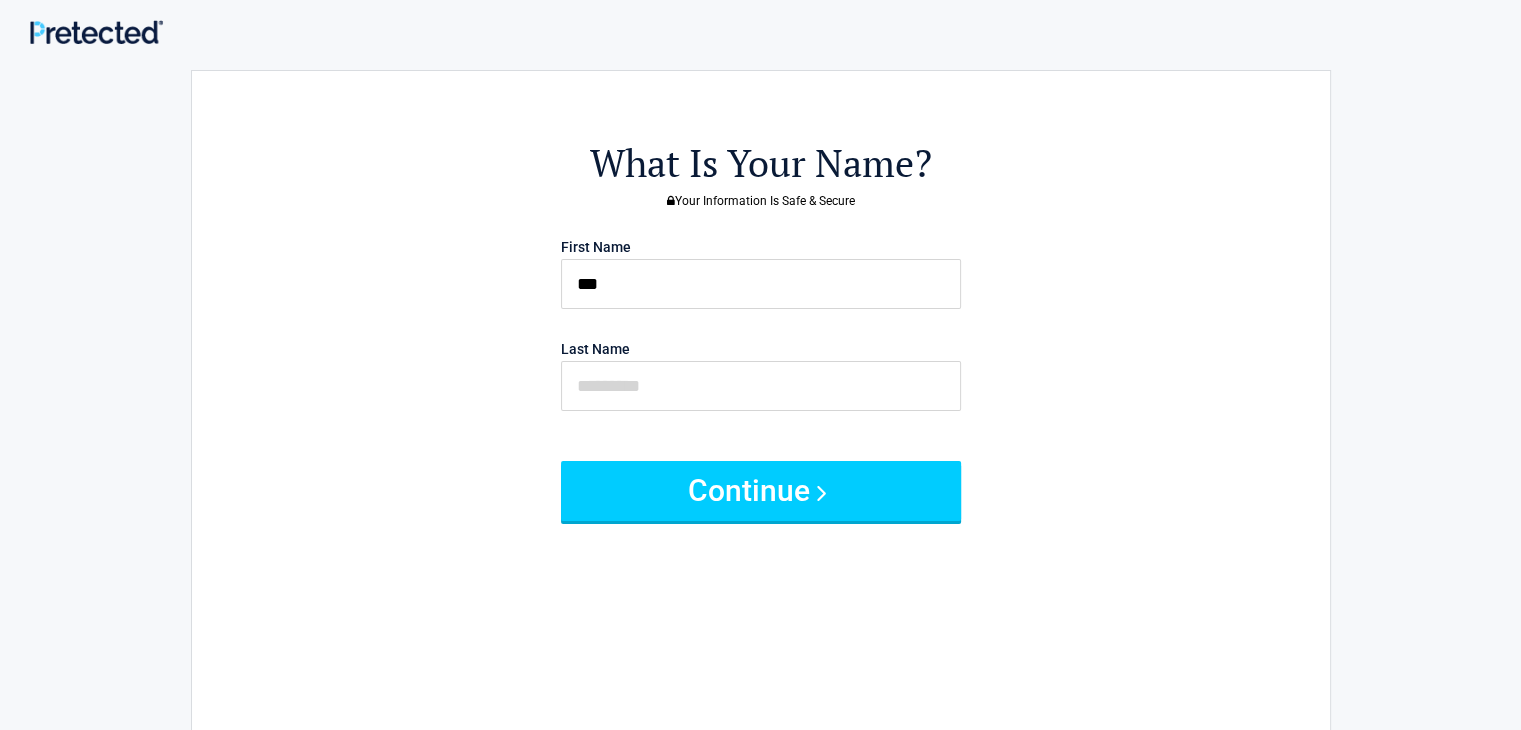 click on "First Name
[MASK]
Last Name" at bounding box center [761, 334] 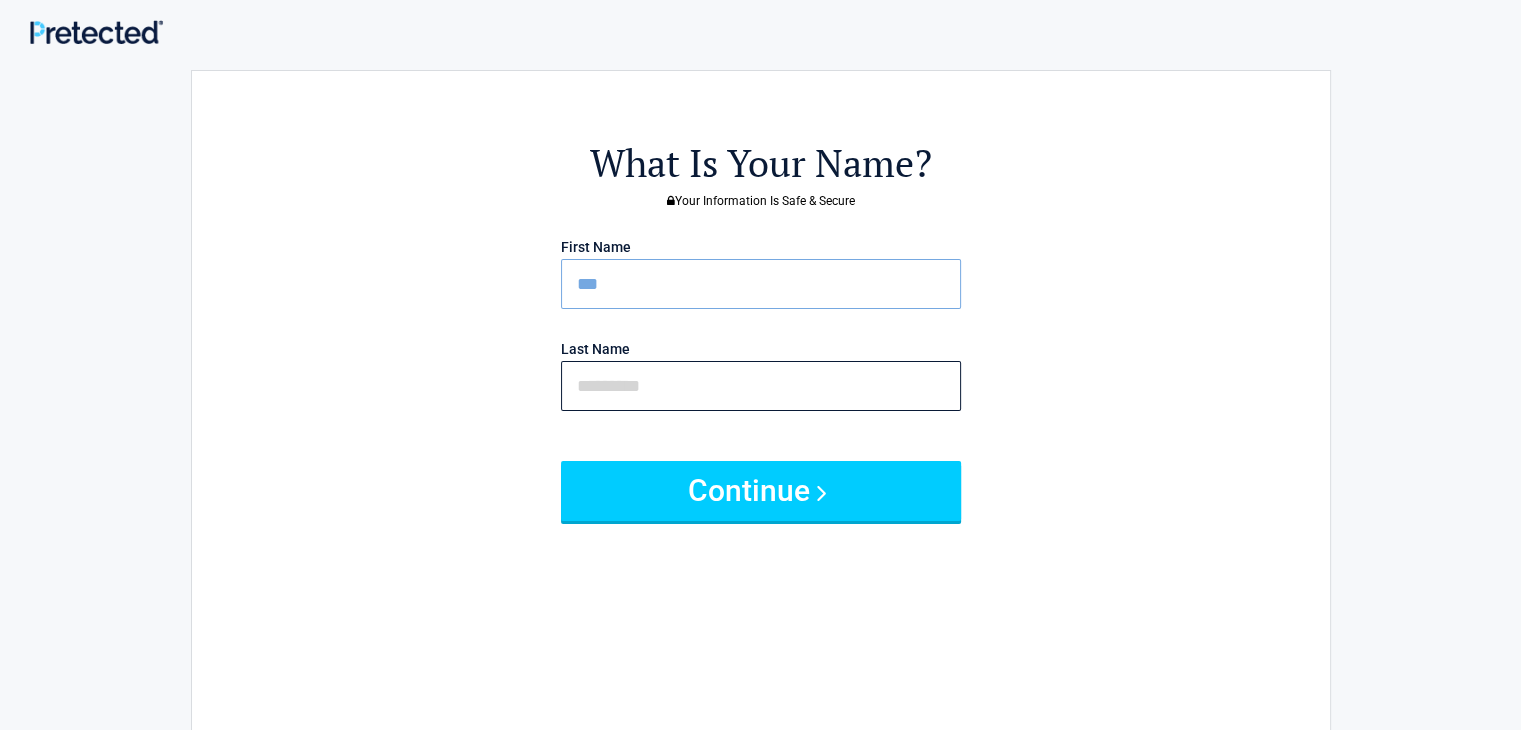 click at bounding box center [761, 386] 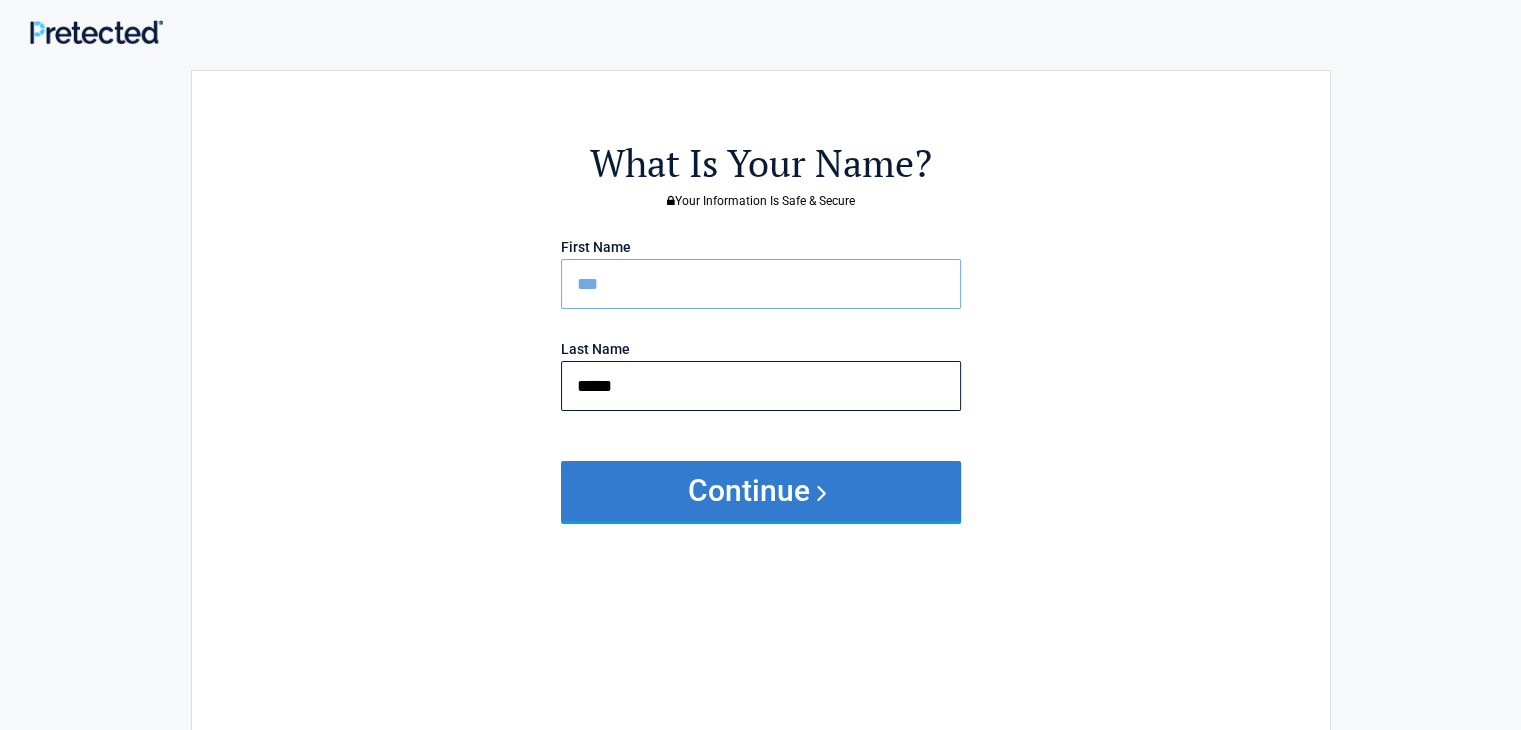 type on "*****" 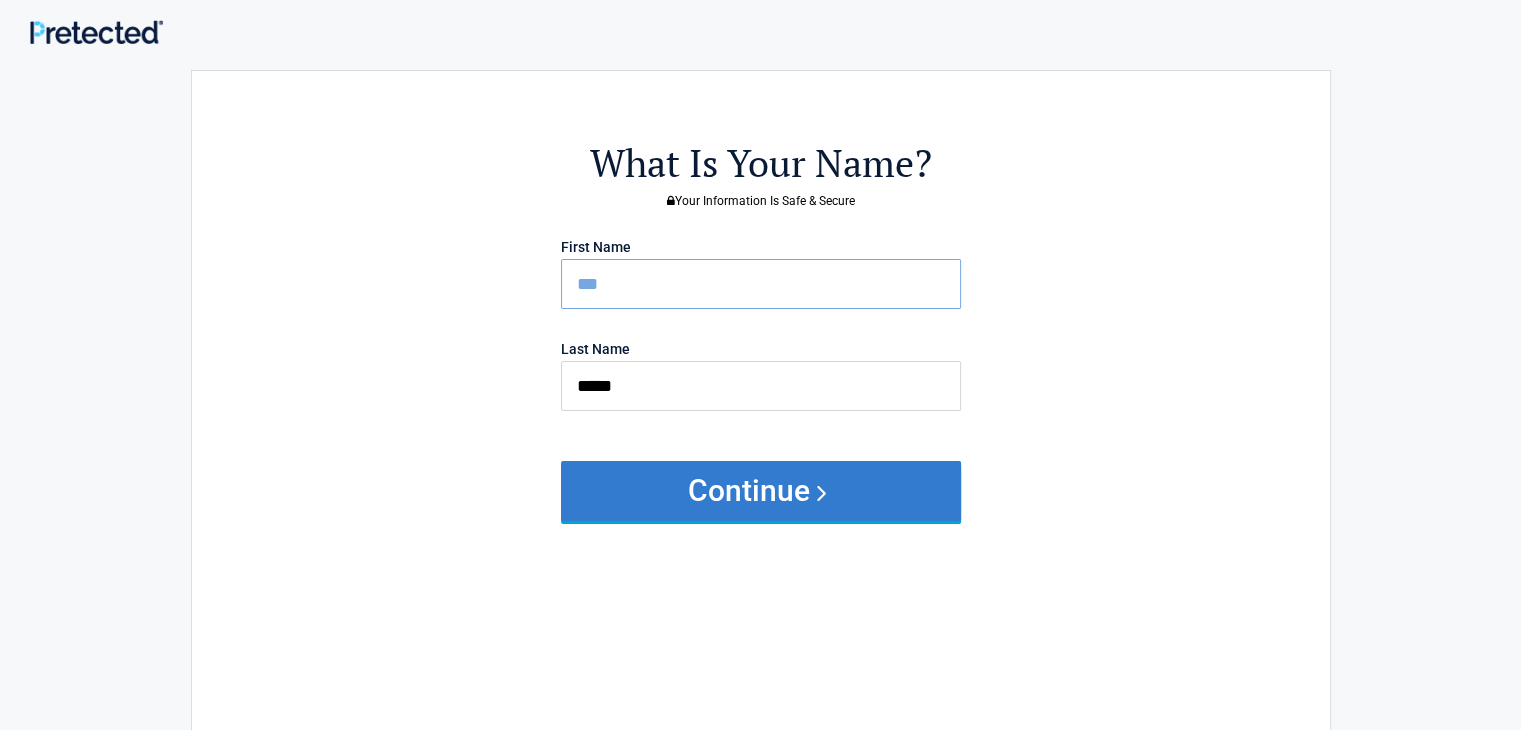 click on "Continue" at bounding box center [761, 491] 